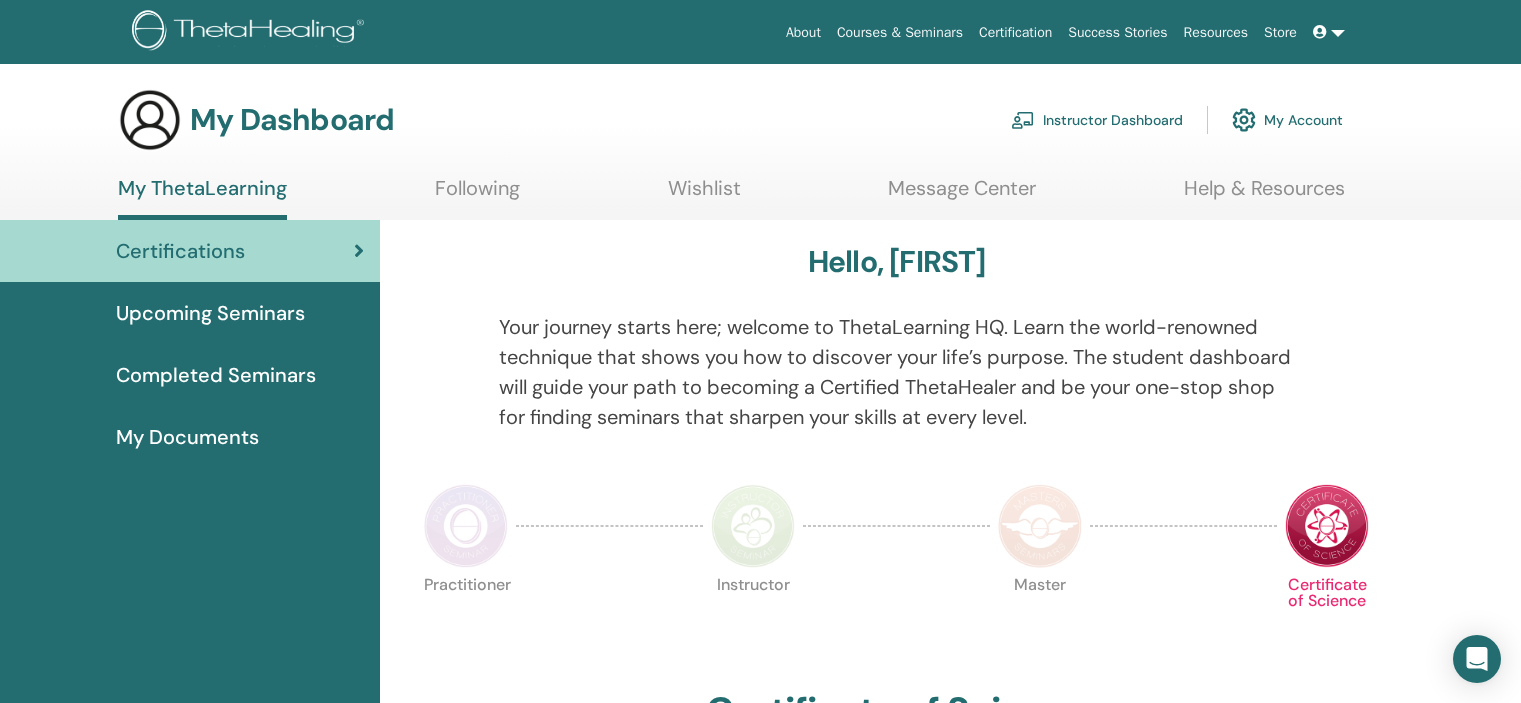 scroll, scrollTop: 0, scrollLeft: 0, axis: both 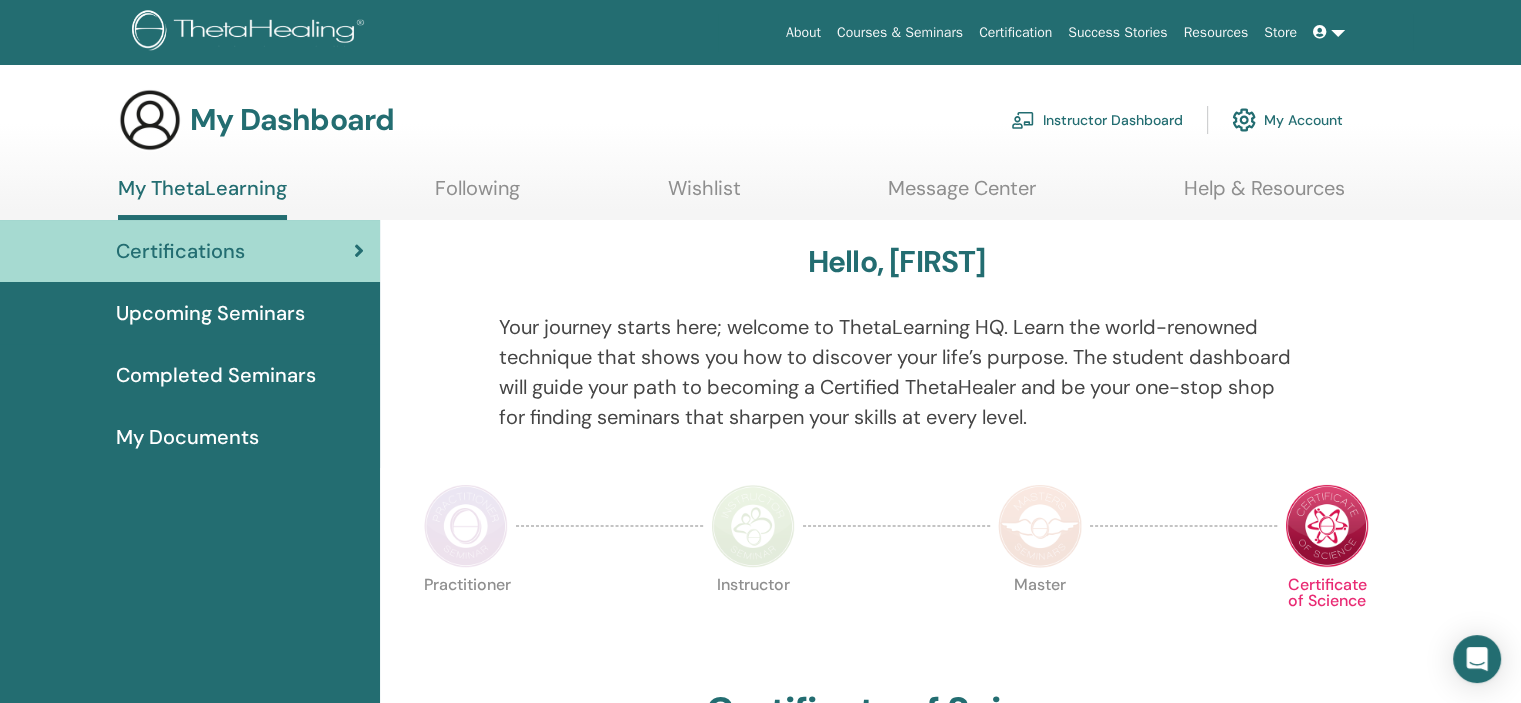 click on "Instructor Dashboard" at bounding box center [1097, 120] 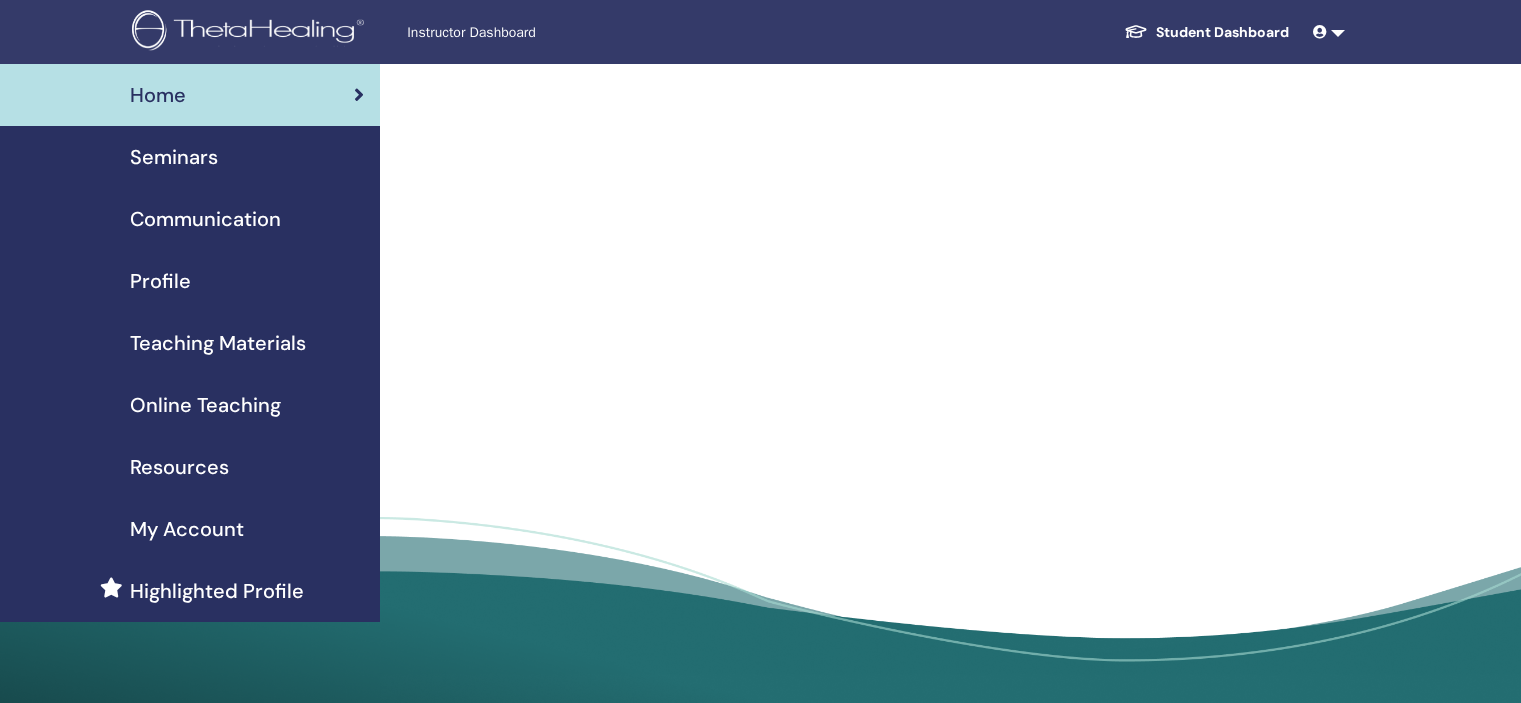 scroll, scrollTop: 0, scrollLeft: 0, axis: both 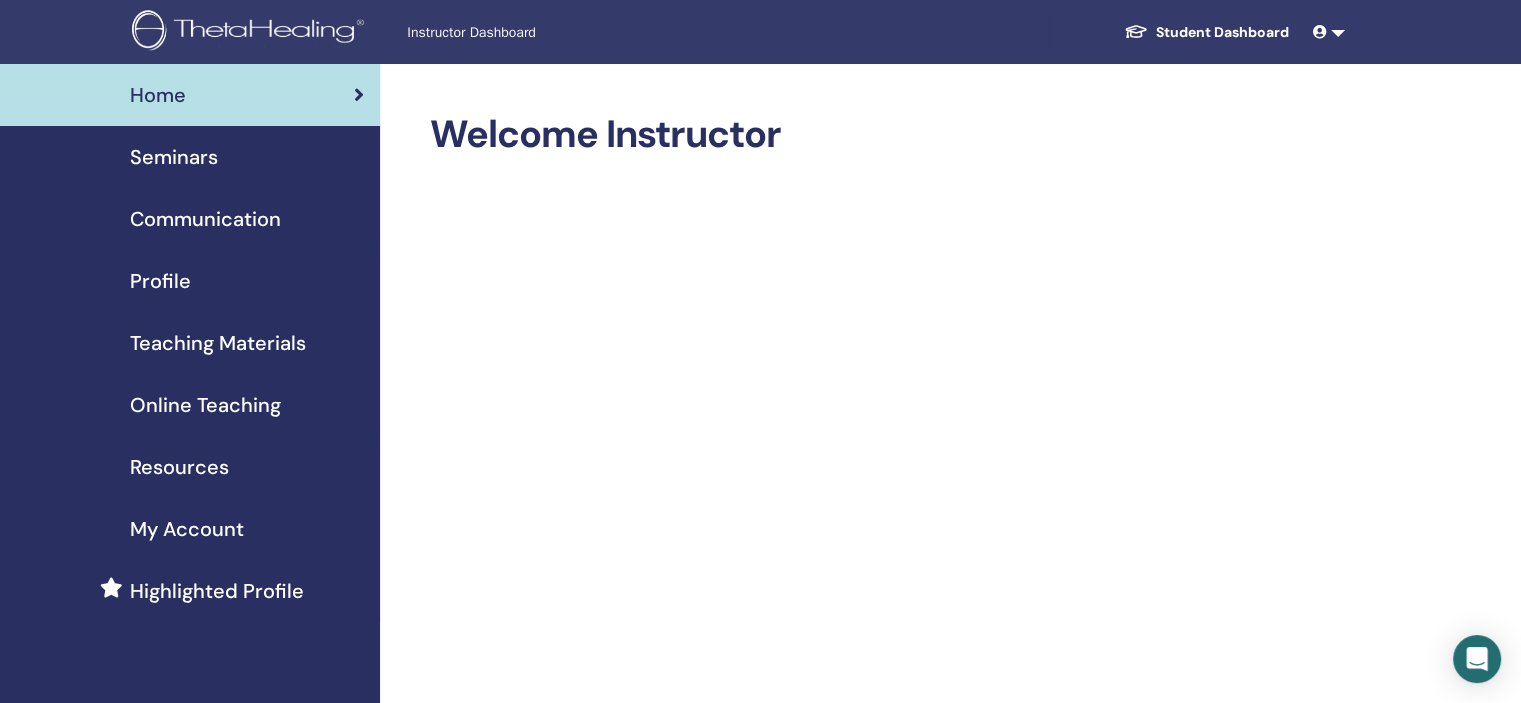 click on "Seminars" at bounding box center [174, 157] 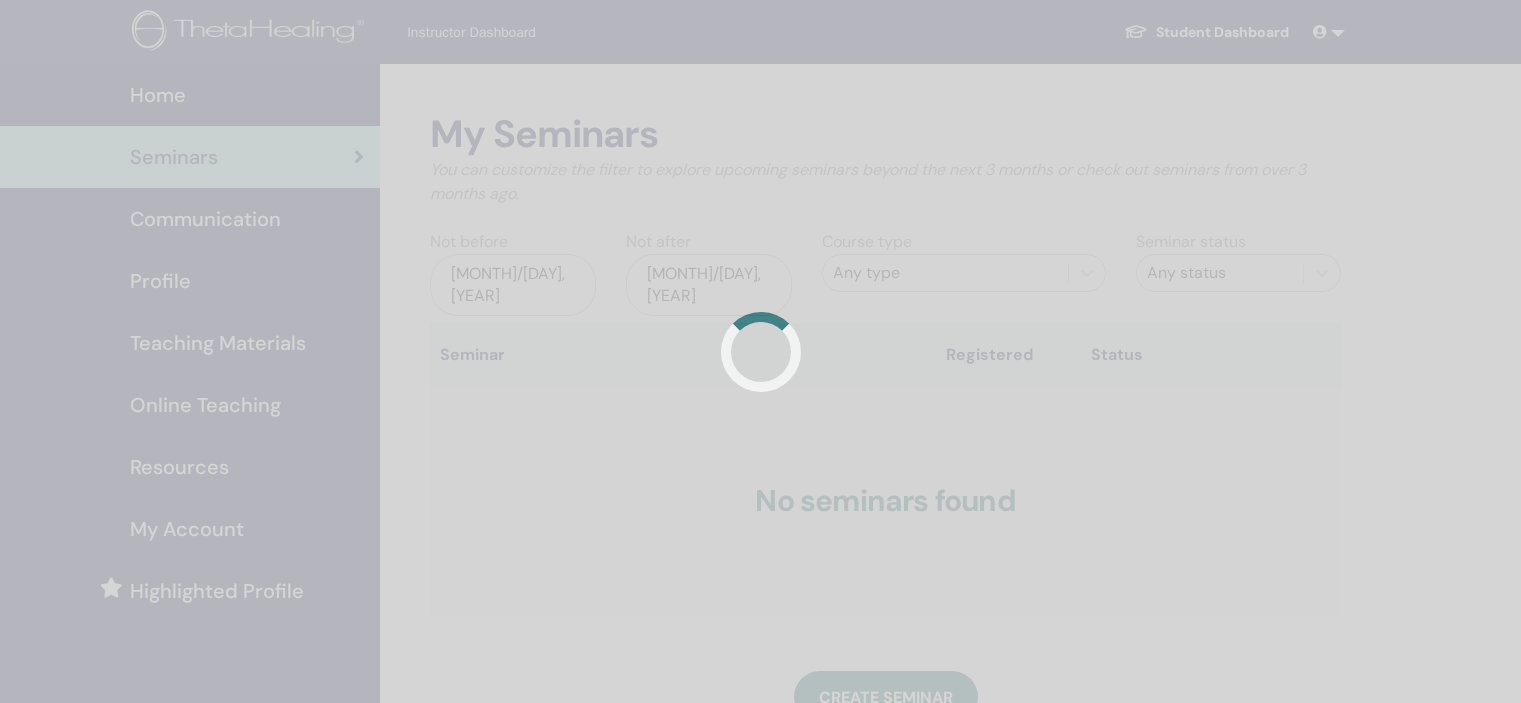 scroll, scrollTop: 0, scrollLeft: 0, axis: both 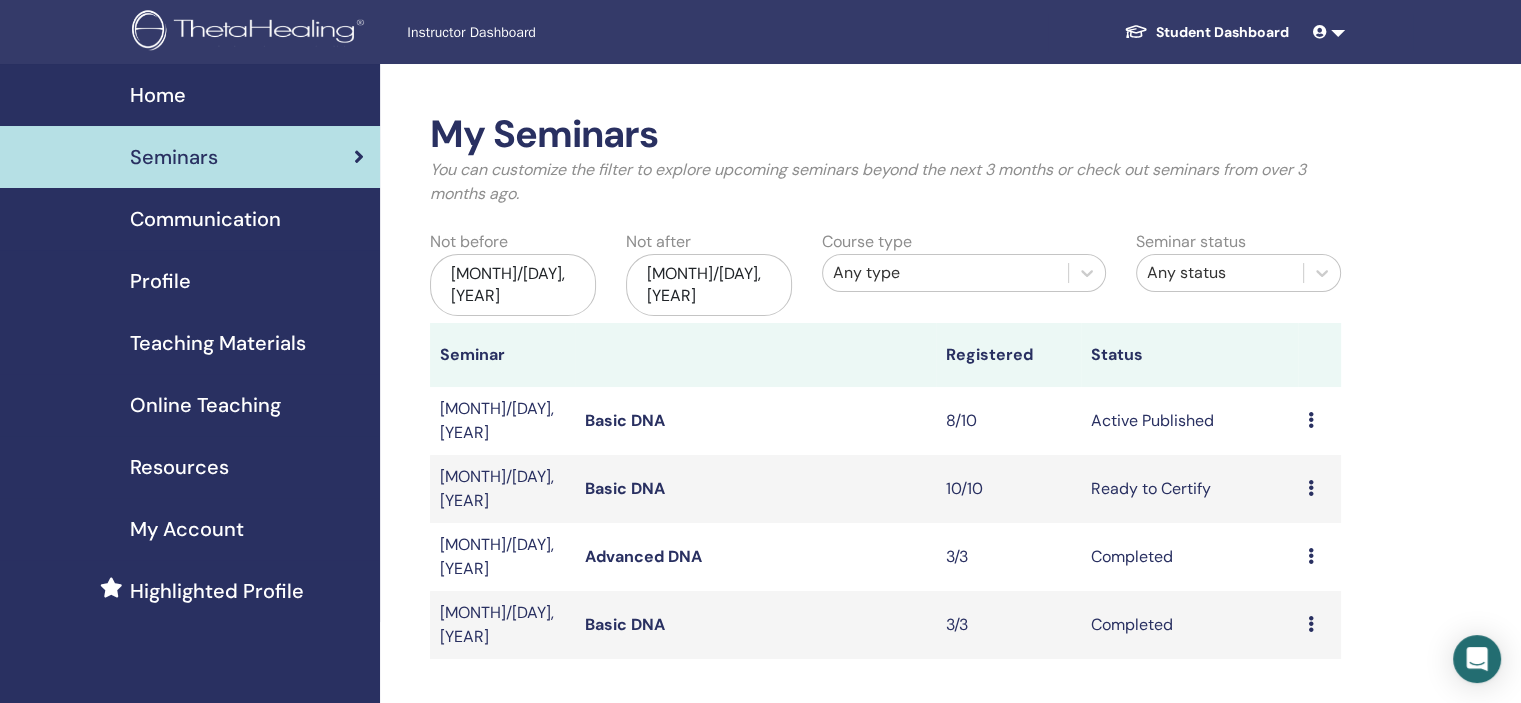 click on "Preview Edit Attendees Cancel" at bounding box center [1319, 489] 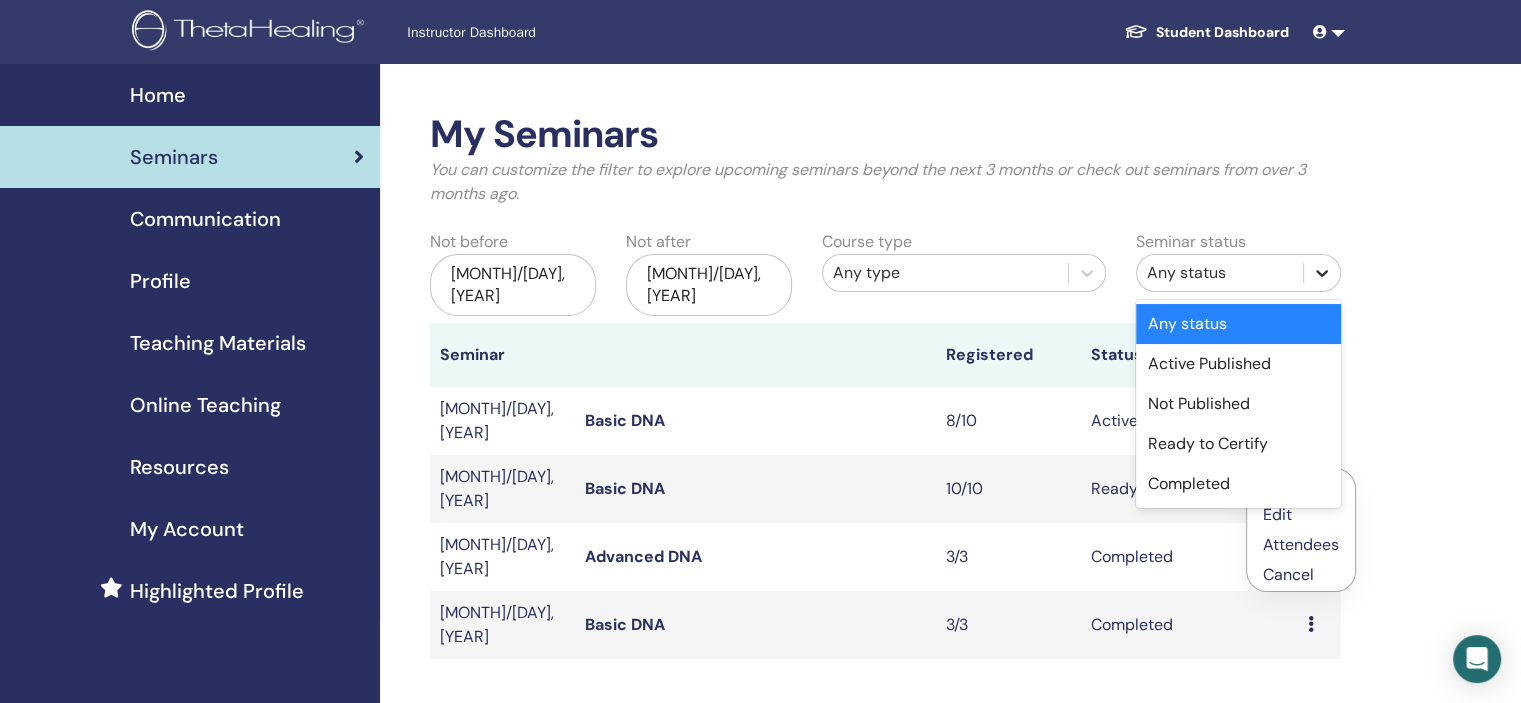 click at bounding box center [1322, 273] 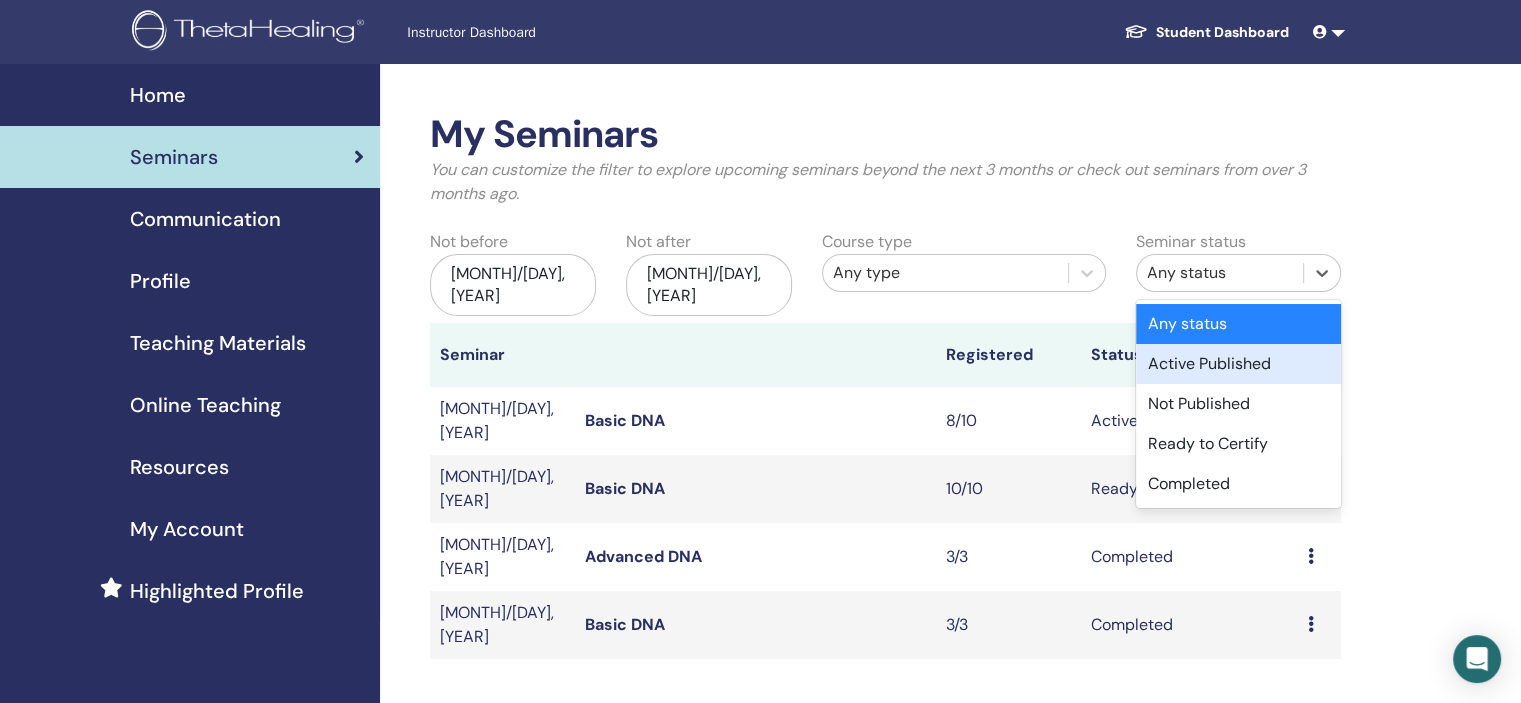click on "Active Published" at bounding box center [1238, 364] 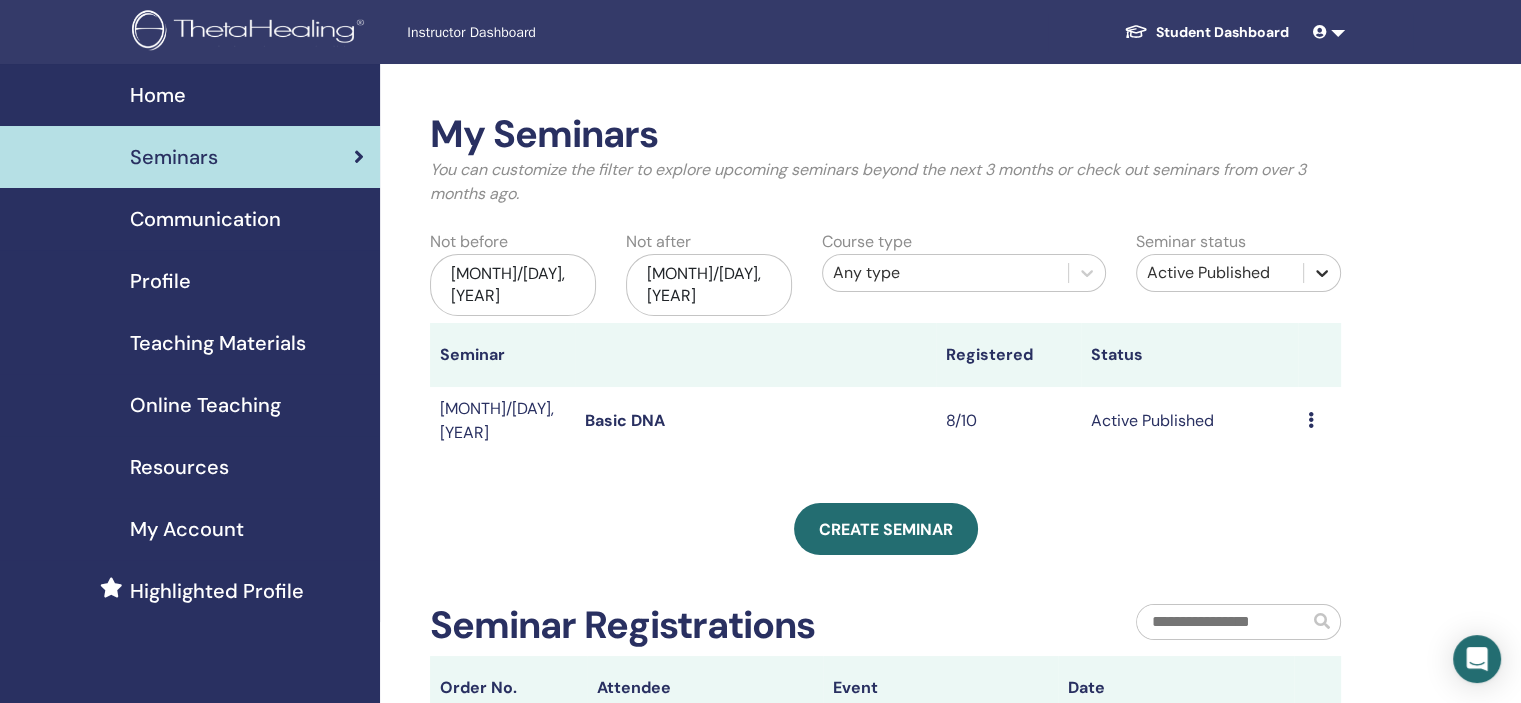 click 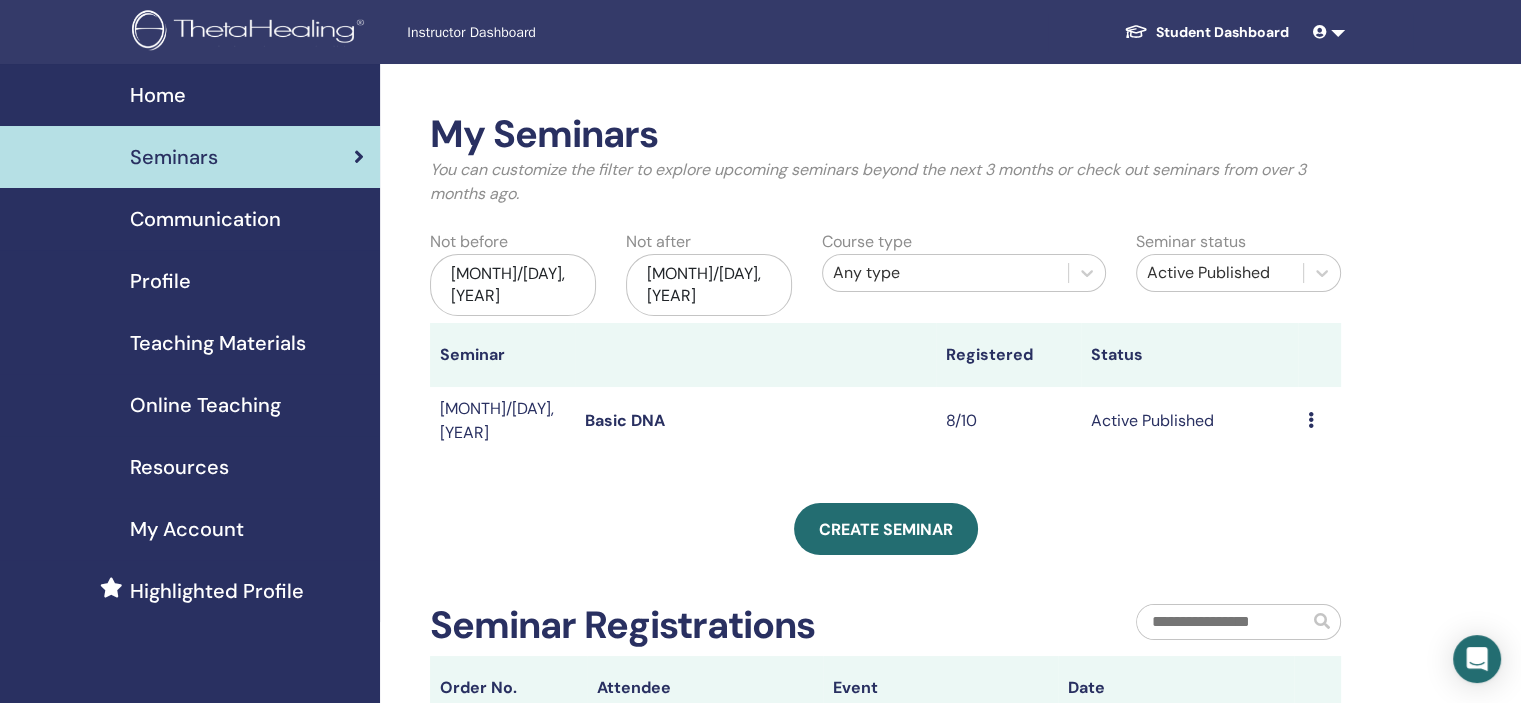 click on "My Seminars You can customize the filter to explore upcoming seminars beyond the next 3 months or check out seminars from over 3 months ago. Not before Apr/16, 2025 Not after Oct/16, 2025 Course type Any type Seminar status Active Published Seminar Registered Status Jul/16, 2025 Basic DNA 8/10 Active Published Preview Edit Attendees Cancel Create seminar Seminar Registrations Order No. Attendee Event Date 2713253 Asal Shahabi Basic DNA Jul/16, 2025 Message 2713103 Faezeh Tabatabaei Basic DNA Jul/15, 2025 Message 2713091 Melika Rezasoltani Basic DNA Jul/15, 2025 Message 2713043 shayesteh javaherian Basic DNA Jul/15, 2025 Message 2712927 zhale marouf Basic DNA Jul/15, 2025 Message 2712703 Sepideh Mosayeb Basic DNA Jul/14, 2025 Message 2712692 faez arjmand Basic DNA Jul/14, 2025 Message 2712691 Mohammad Reza Noori Basic DNA Jul/14, 2025 Message" at bounding box center (950, 682) 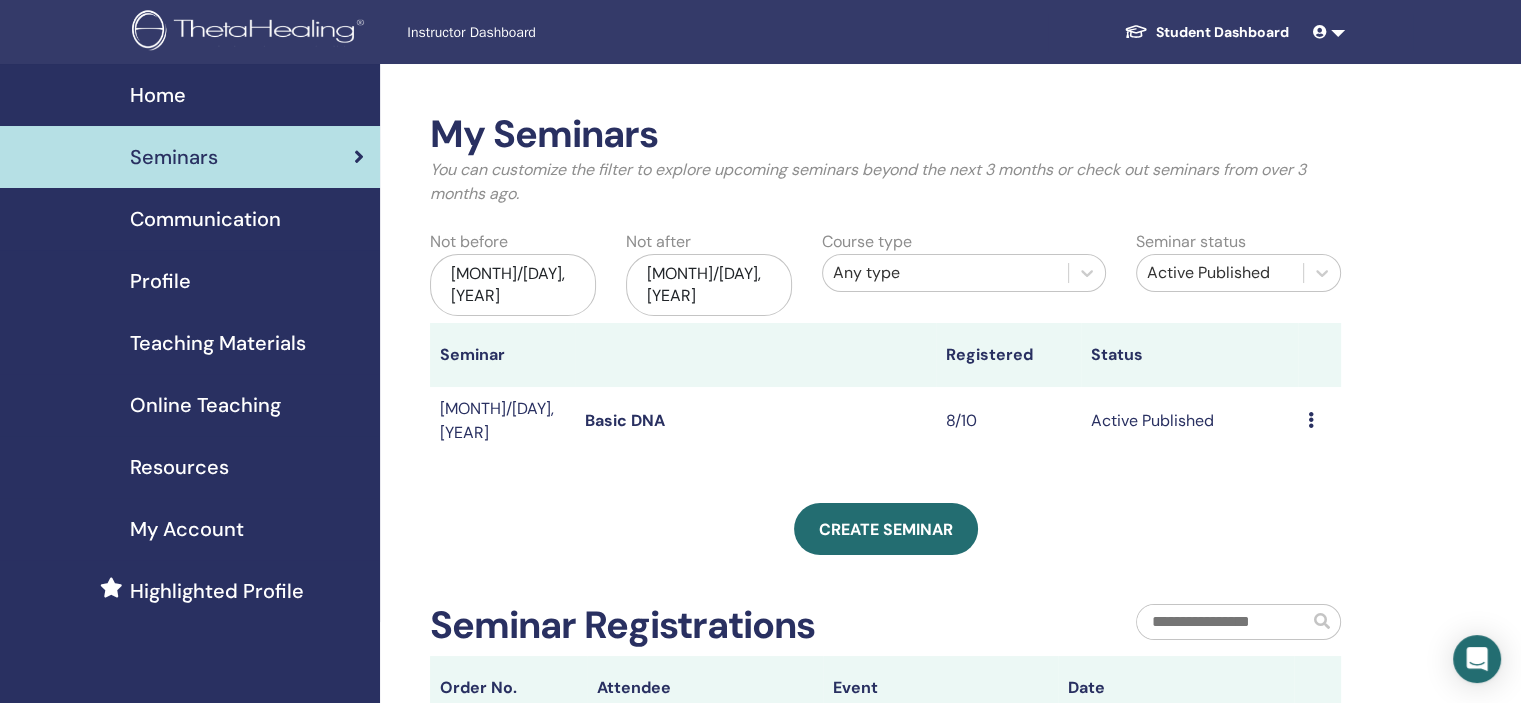 click on "My Account" at bounding box center (187, 529) 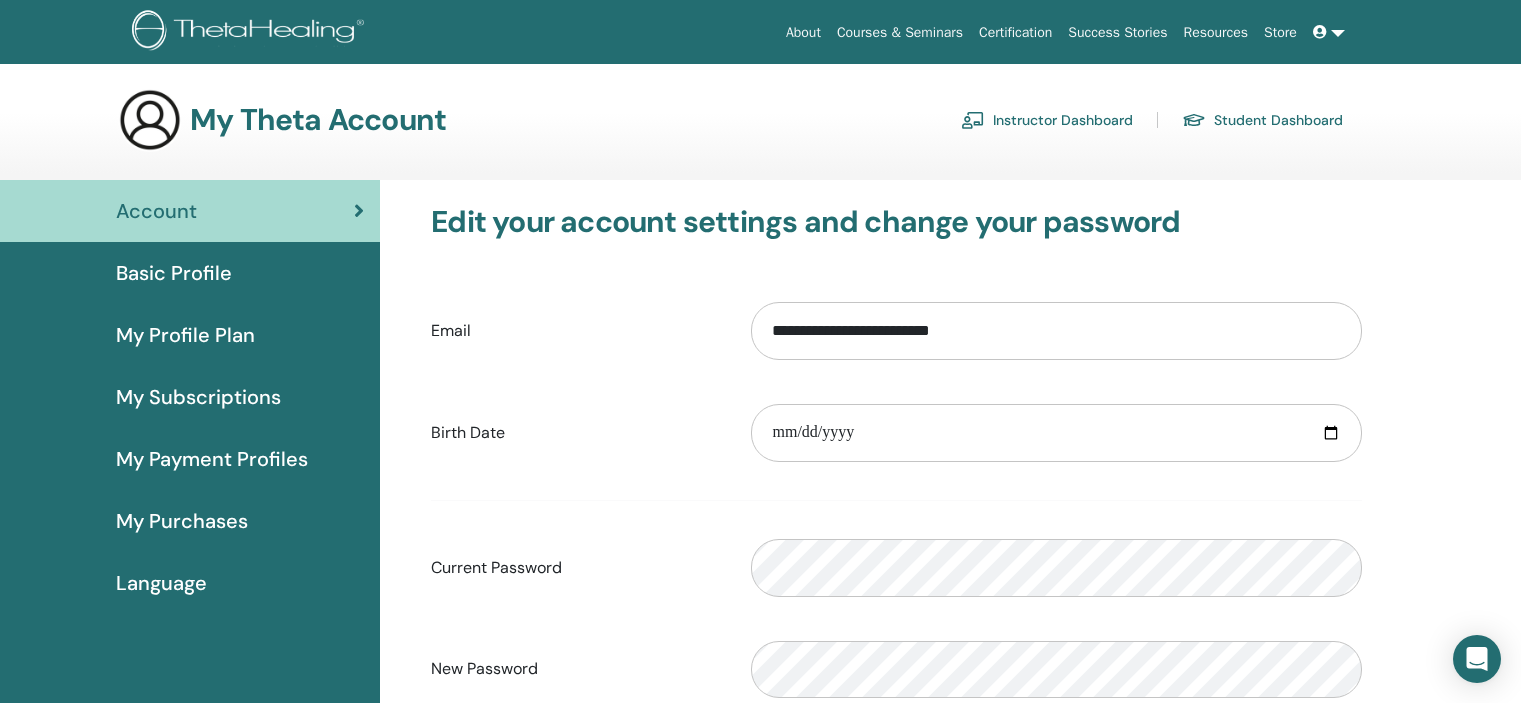 scroll, scrollTop: 0, scrollLeft: 0, axis: both 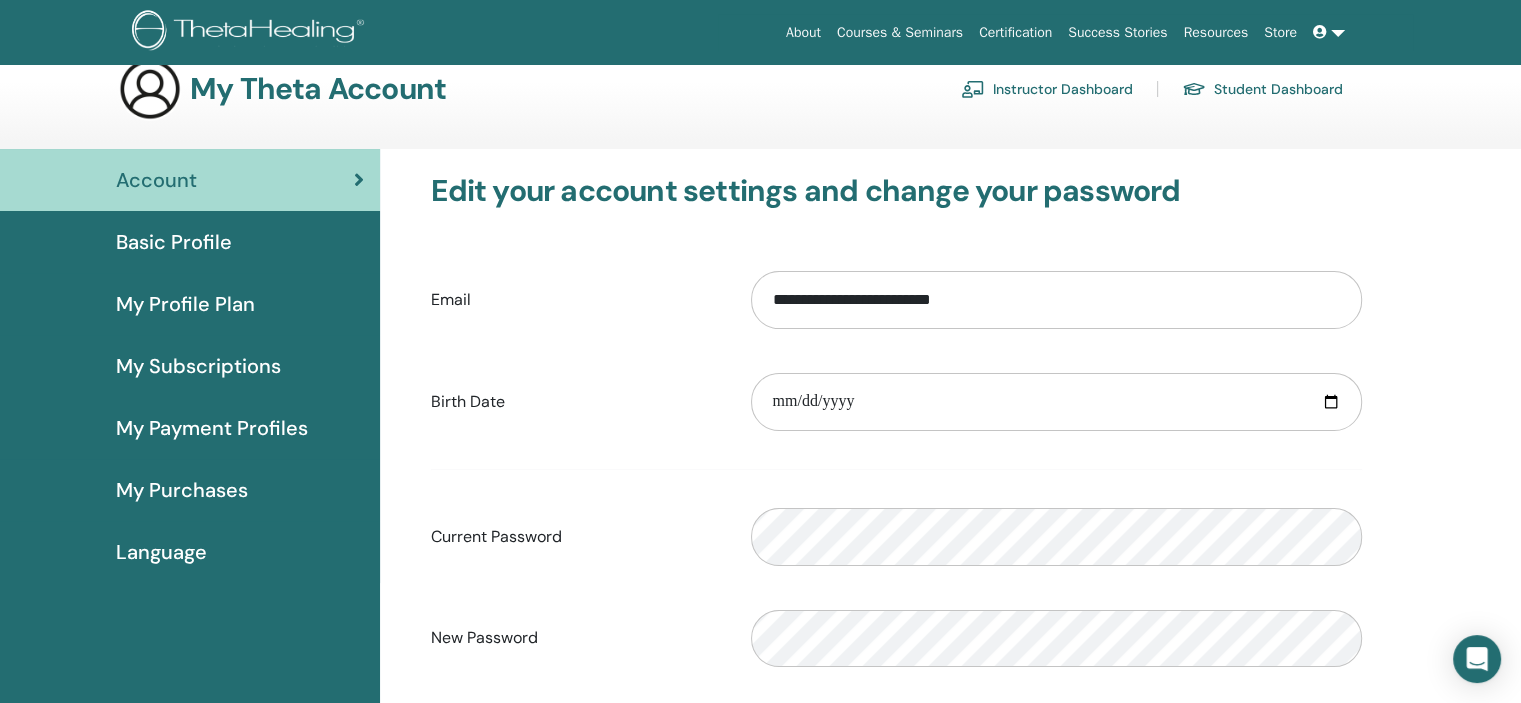 click on "My Payment Profiles" at bounding box center [212, 428] 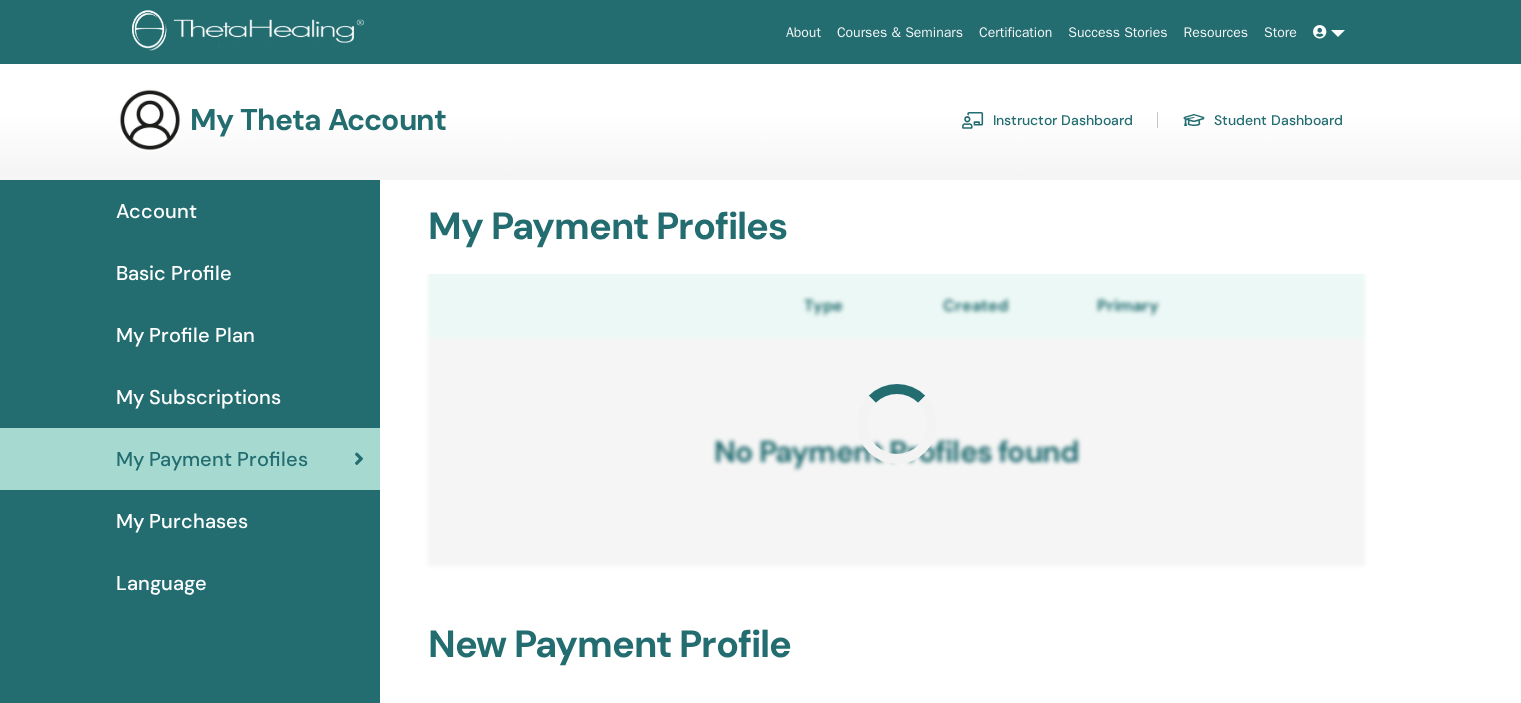 scroll, scrollTop: 0, scrollLeft: 0, axis: both 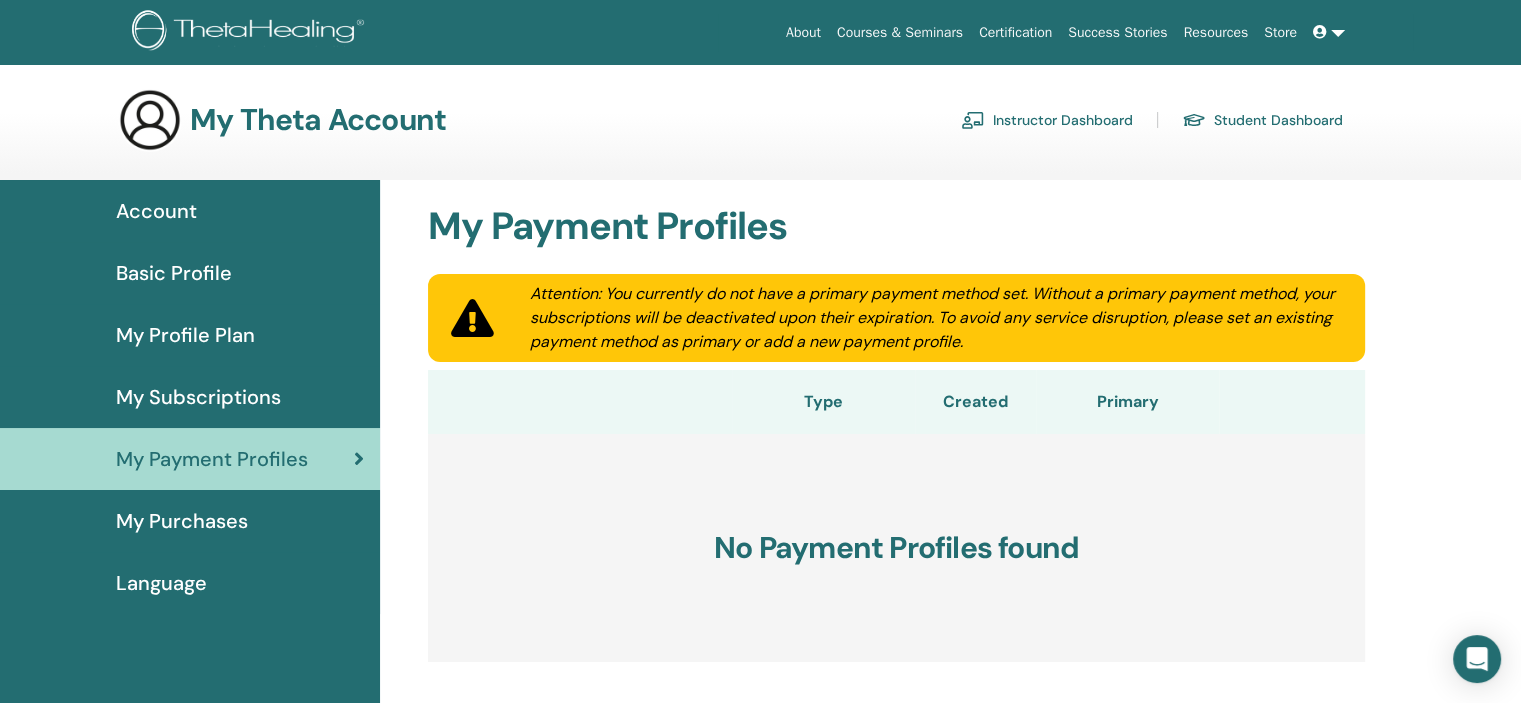 click on "My Subscriptions" at bounding box center (198, 397) 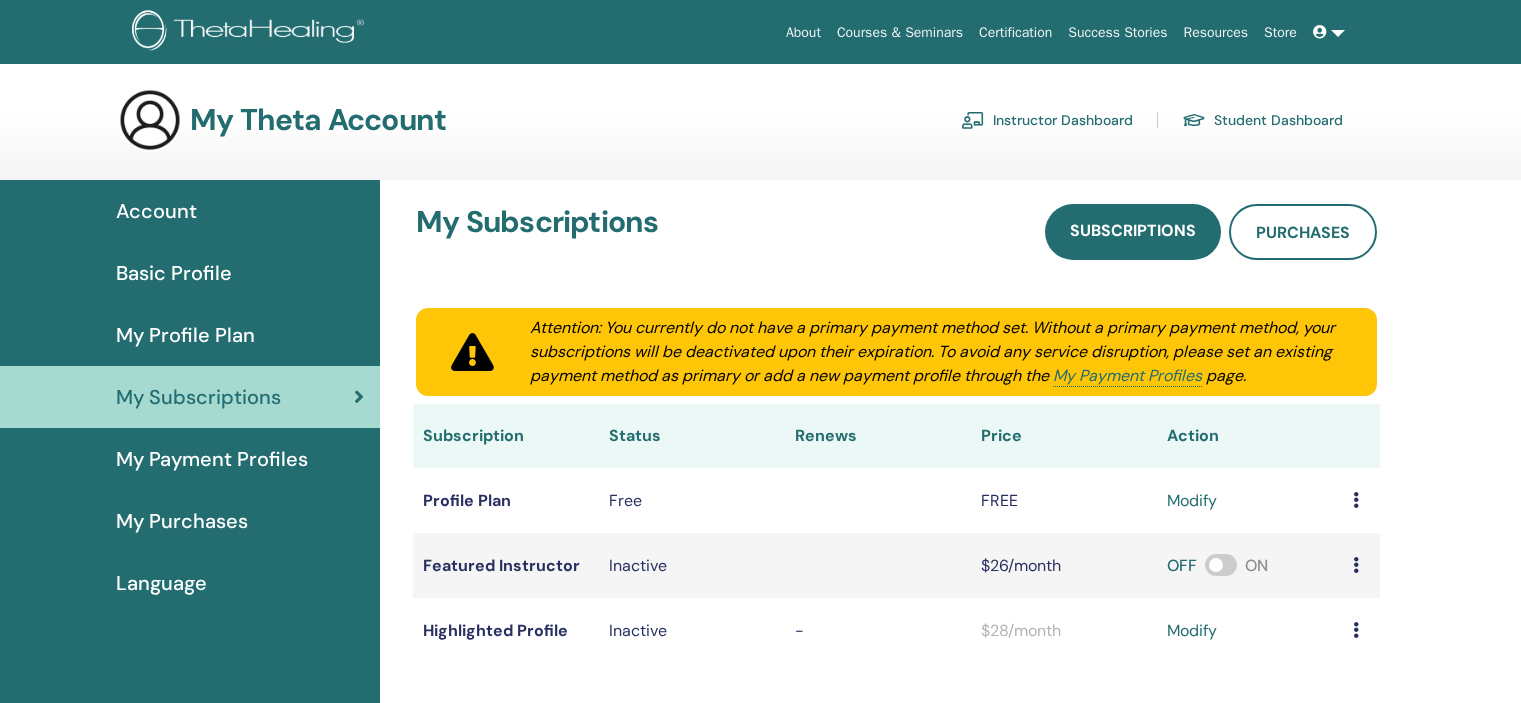 scroll, scrollTop: 0, scrollLeft: 0, axis: both 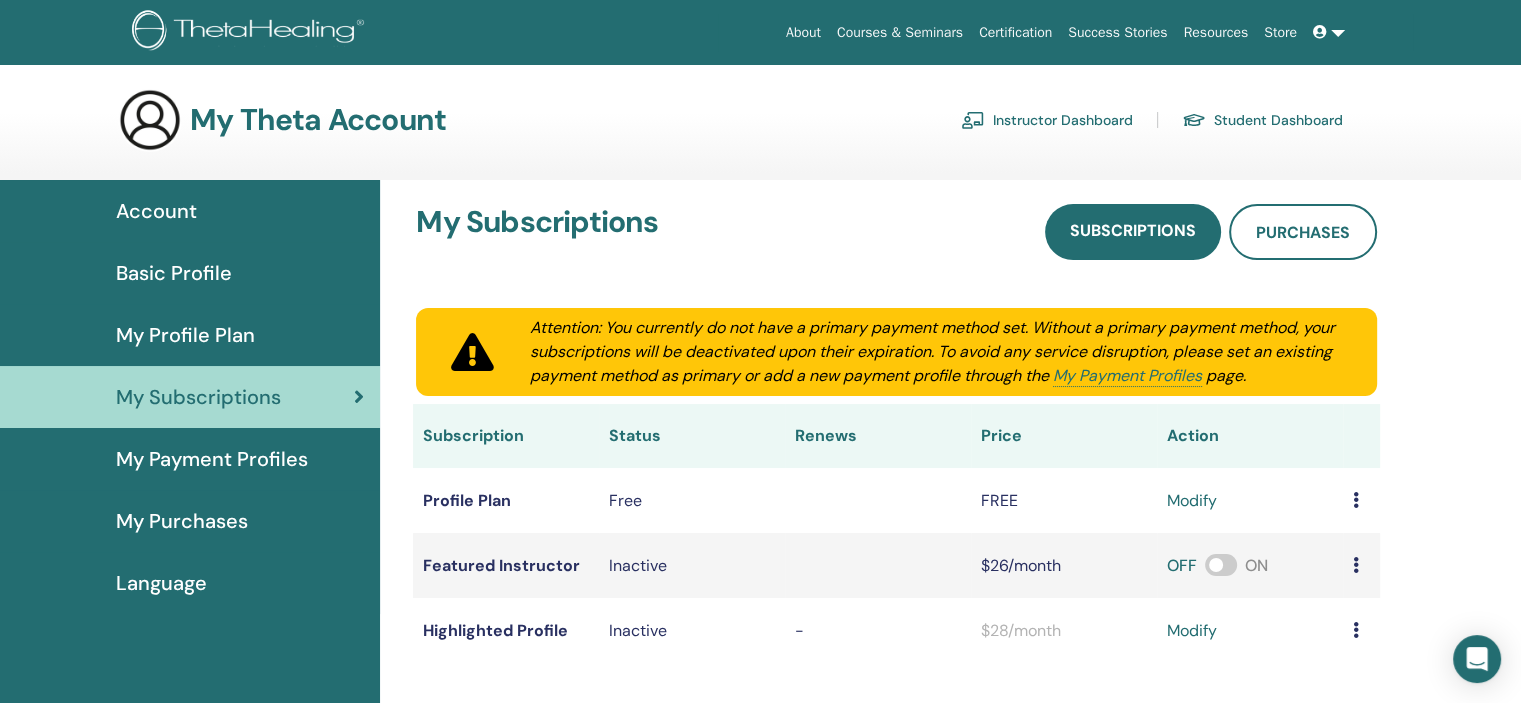 click on "My Profile Plan" at bounding box center [185, 335] 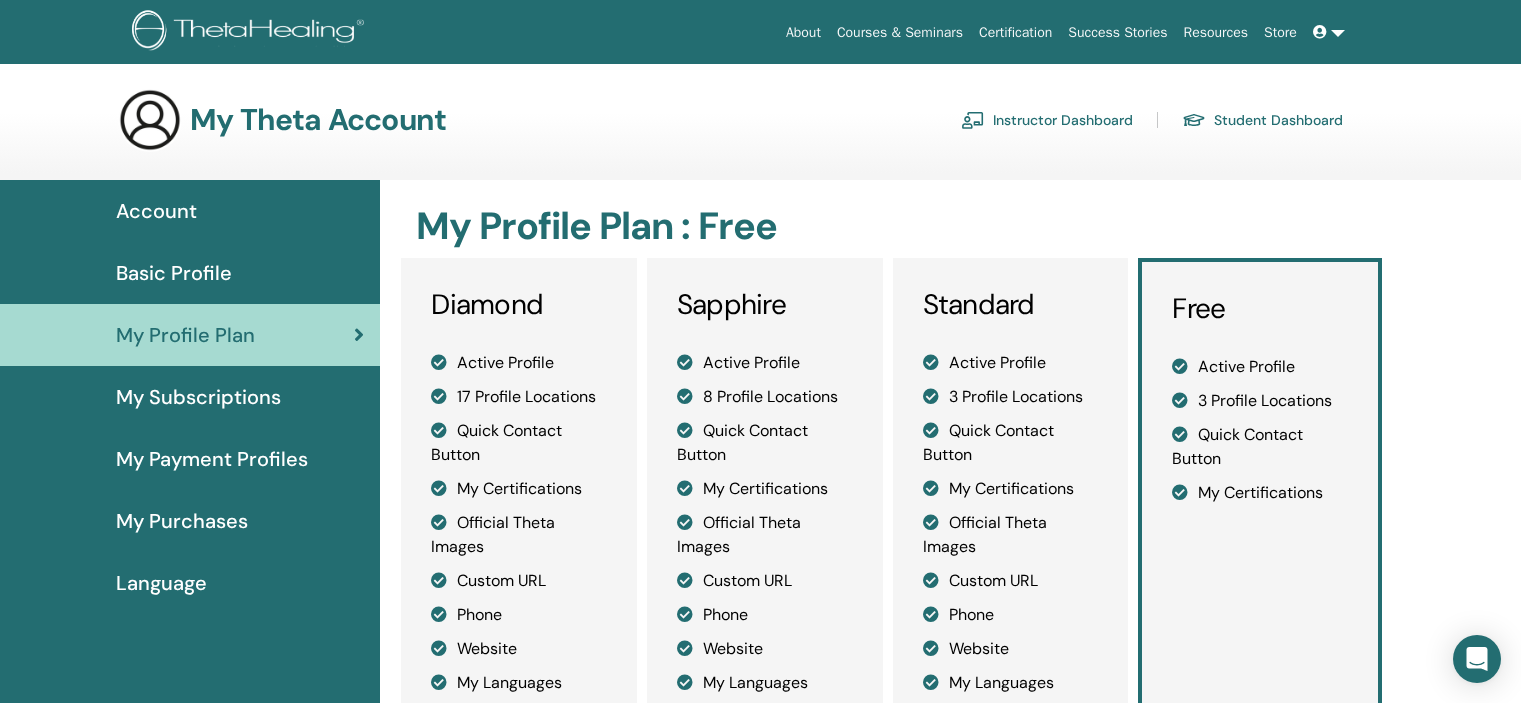 scroll, scrollTop: 0, scrollLeft: 0, axis: both 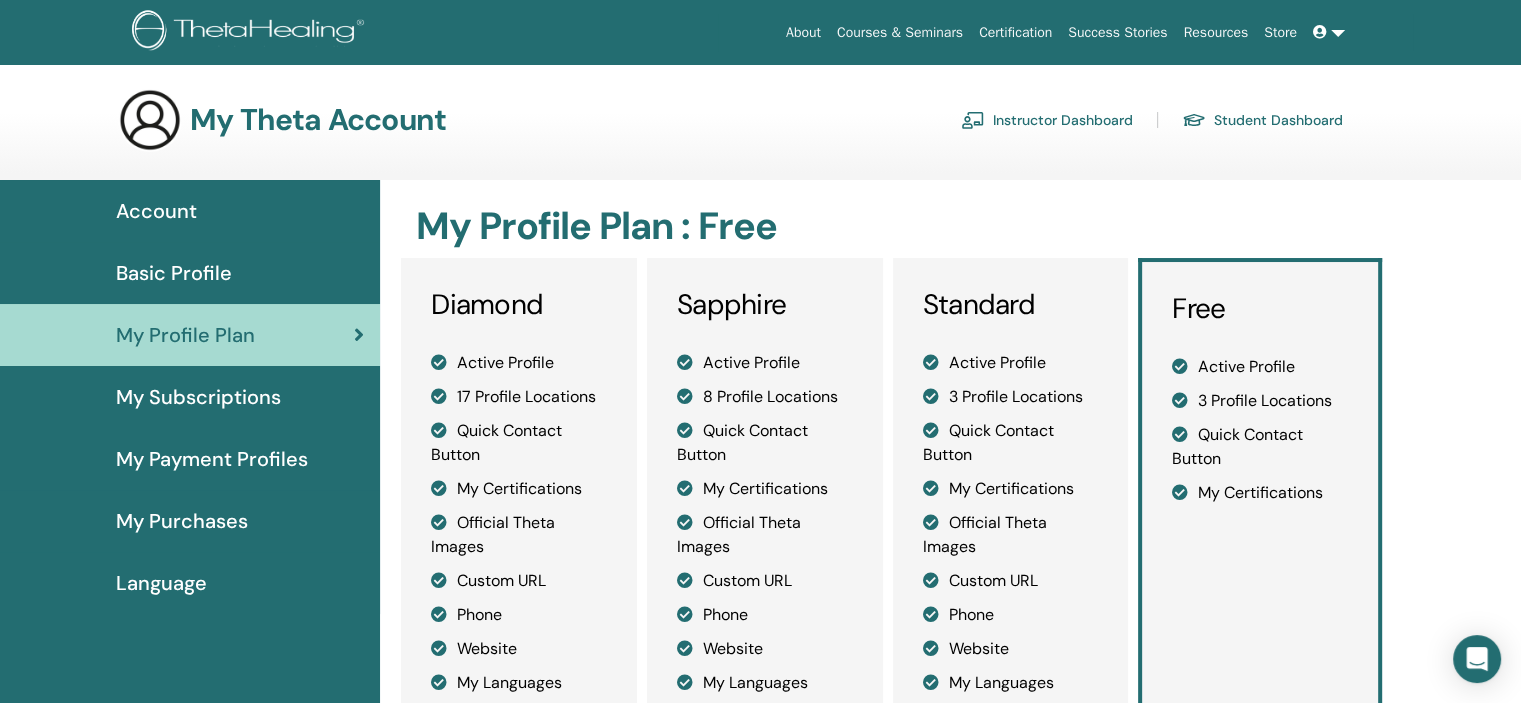 click on "Basic Profile" at bounding box center (174, 273) 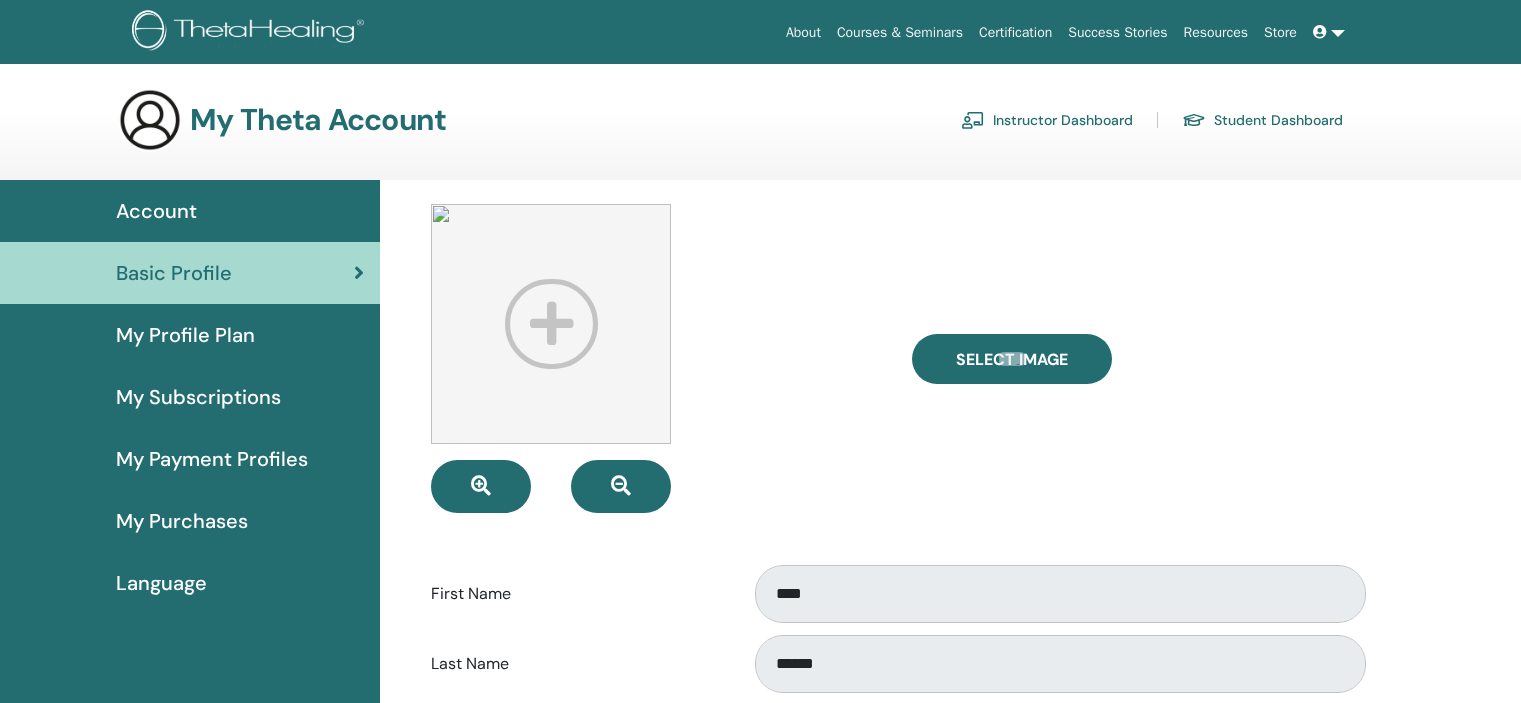 scroll, scrollTop: 0, scrollLeft: 0, axis: both 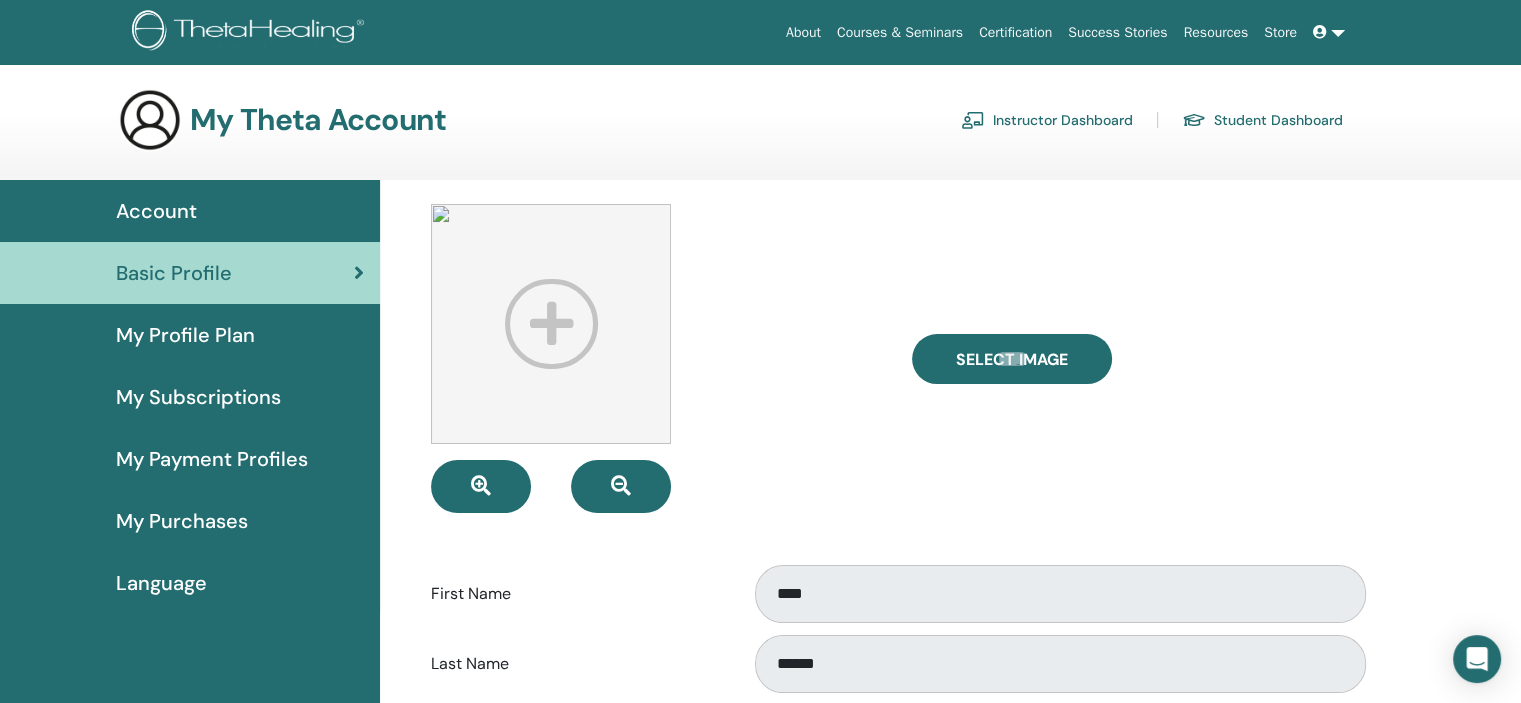 click on "Account" at bounding box center [156, 211] 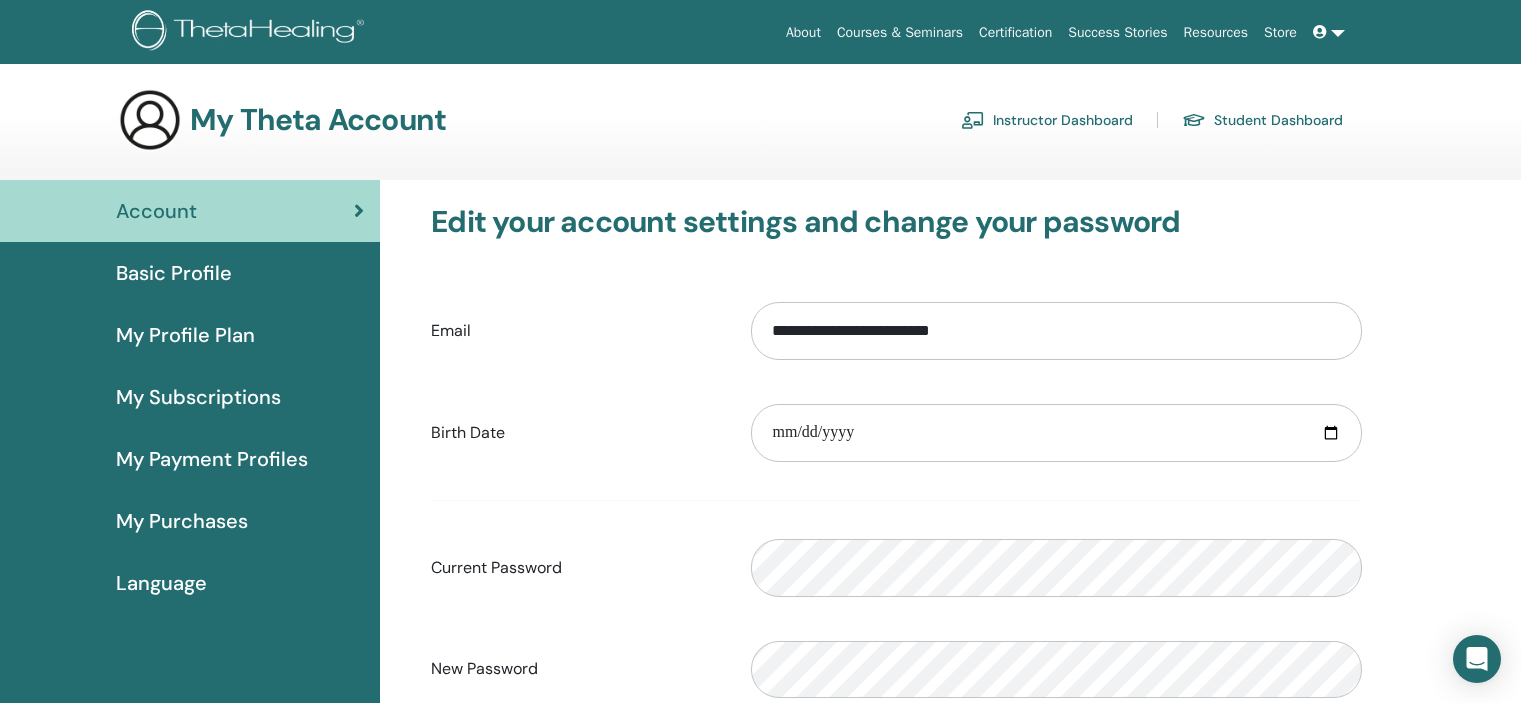scroll, scrollTop: 0, scrollLeft: 0, axis: both 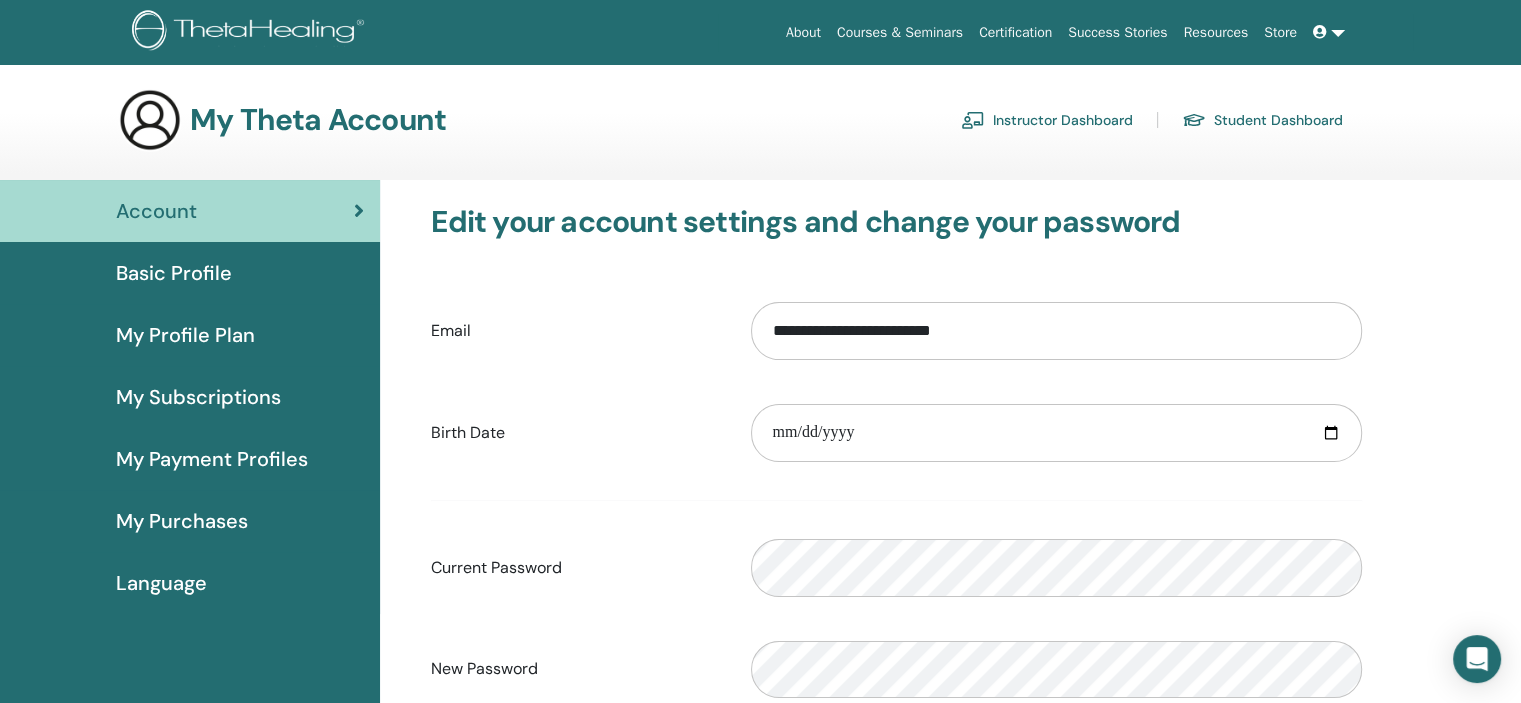 click on "Instructor Dashboard" at bounding box center (1047, 120) 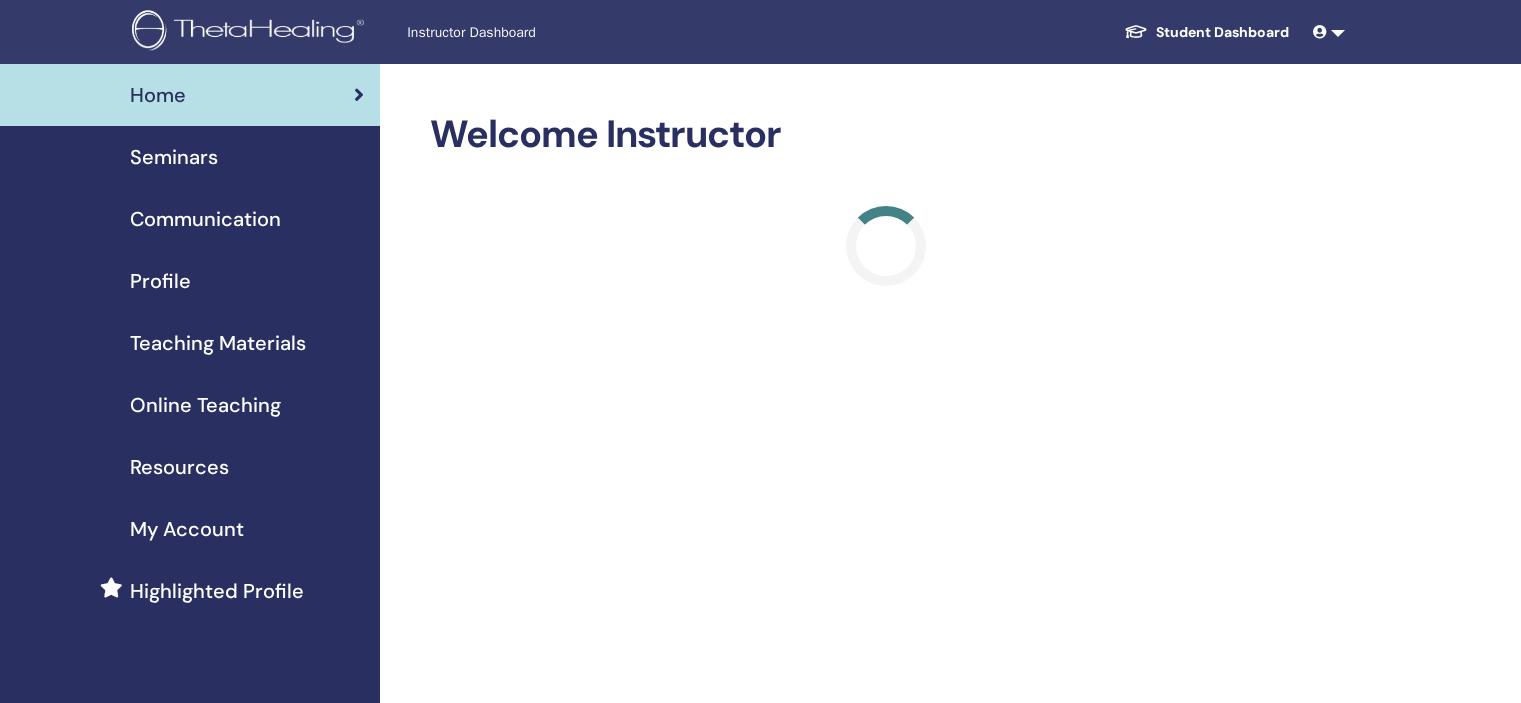 scroll, scrollTop: 0, scrollLeft: 0, axis: both 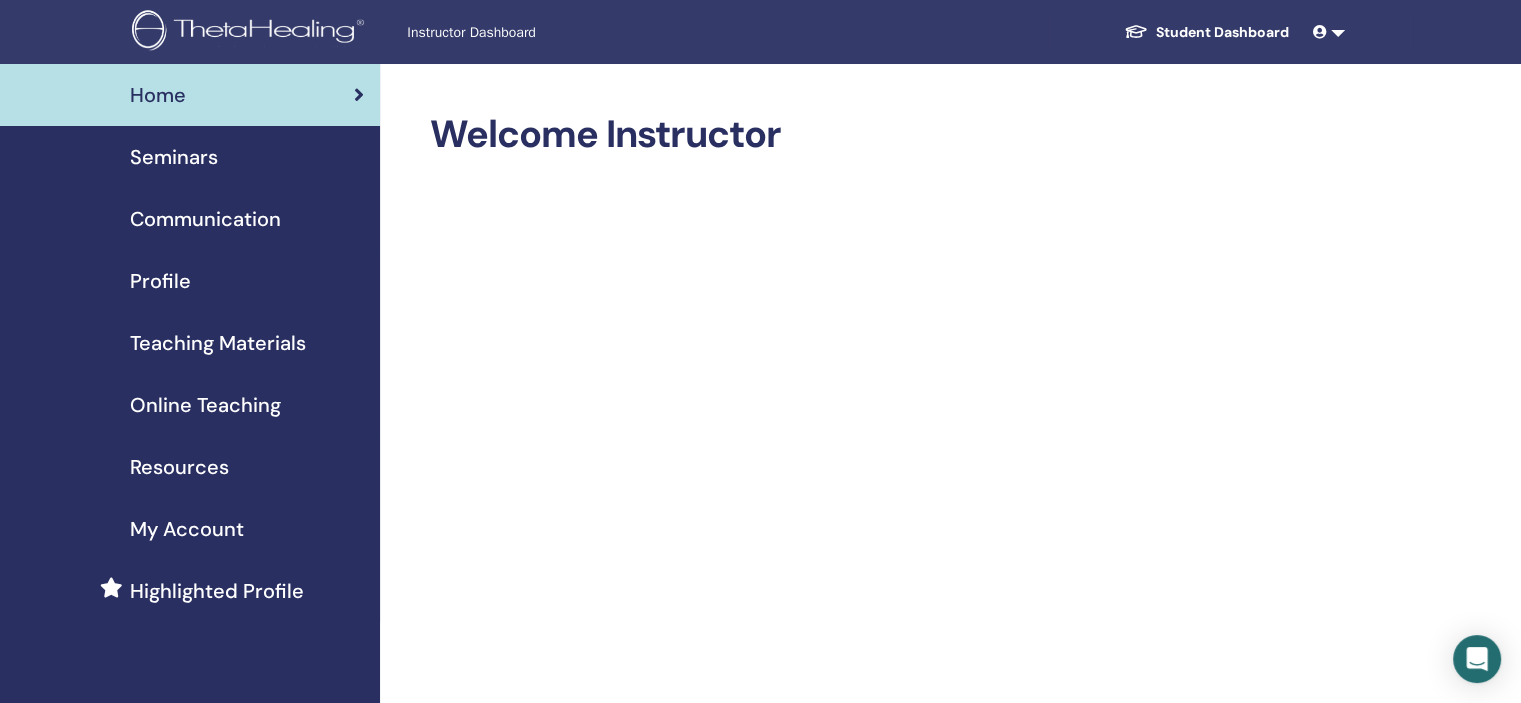 click on "Seminars" at bounding box center (174, 157) 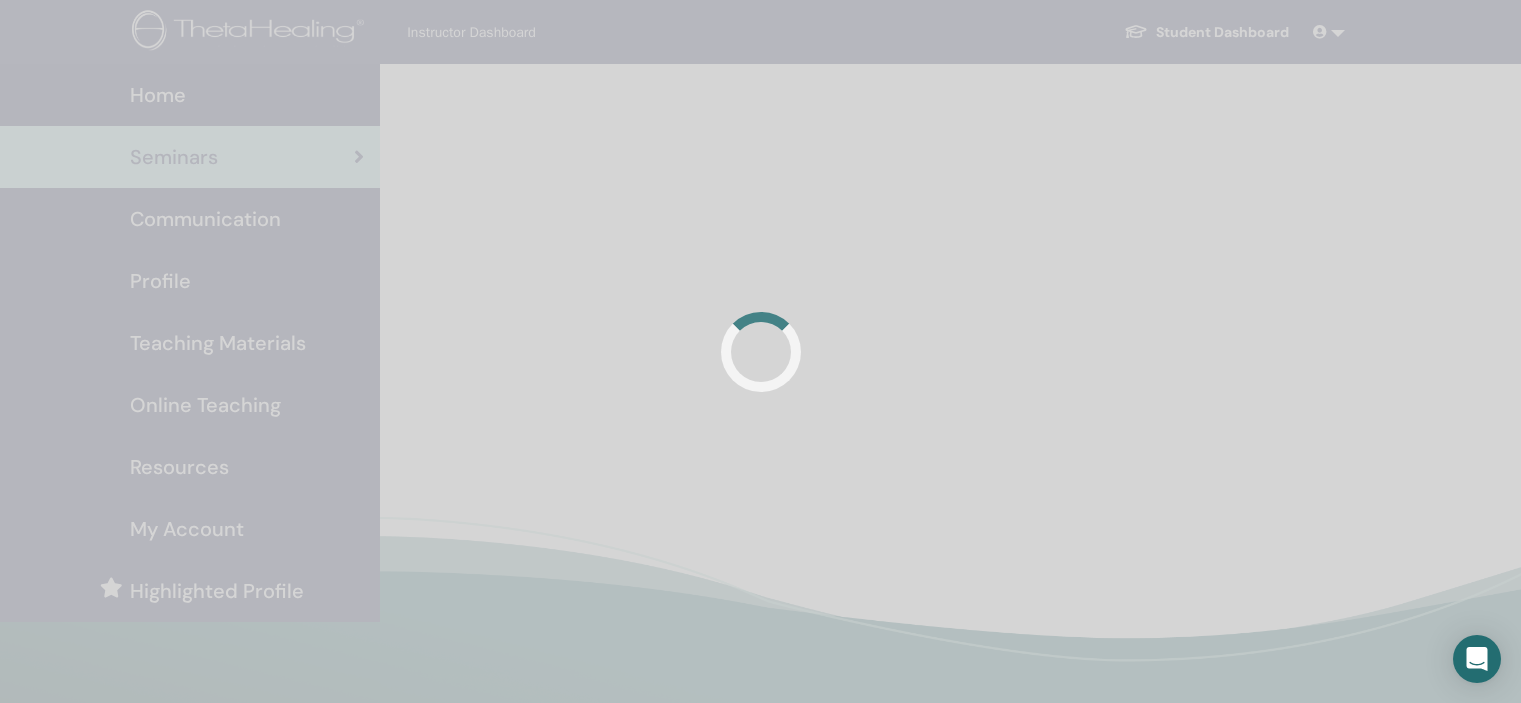 scroll, scrollTop: 0, scrollLeft: 0, axis: both 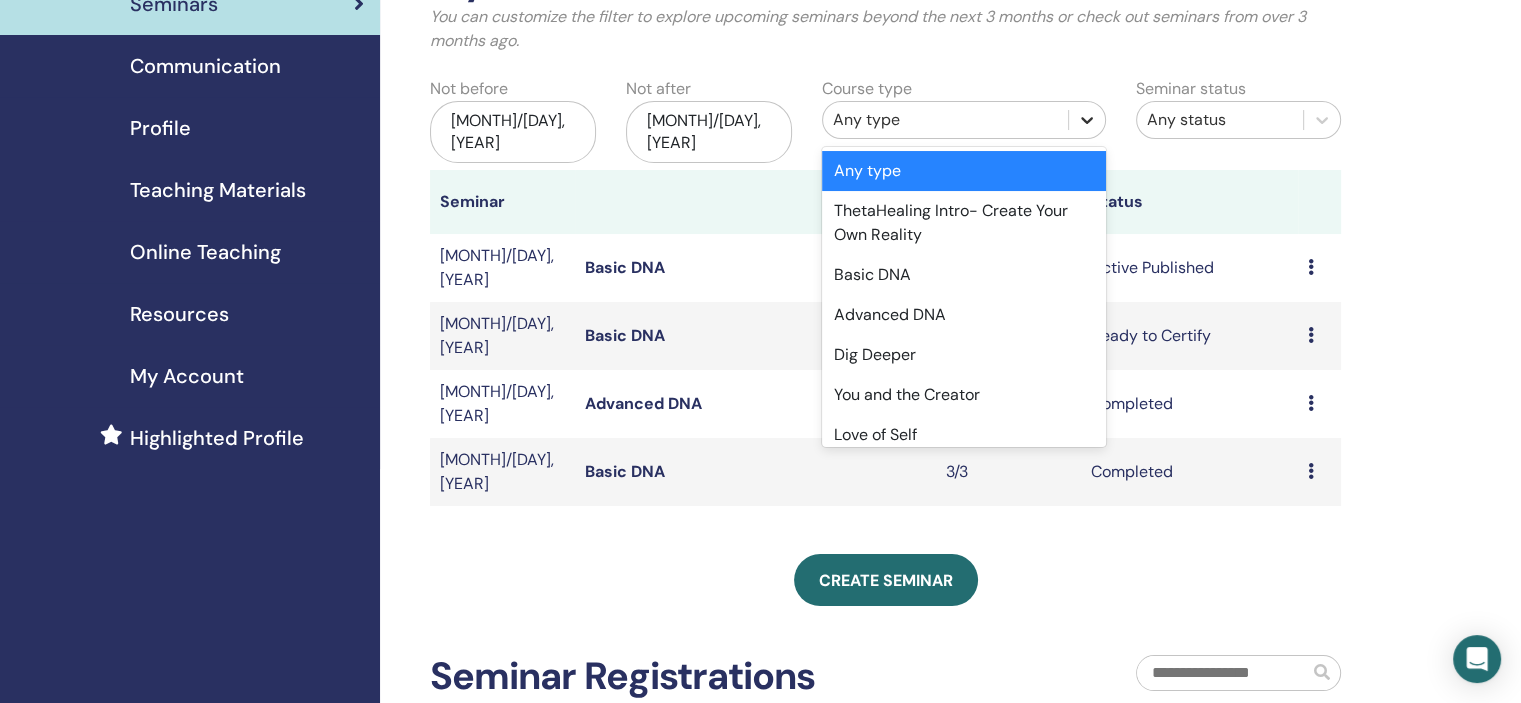 click 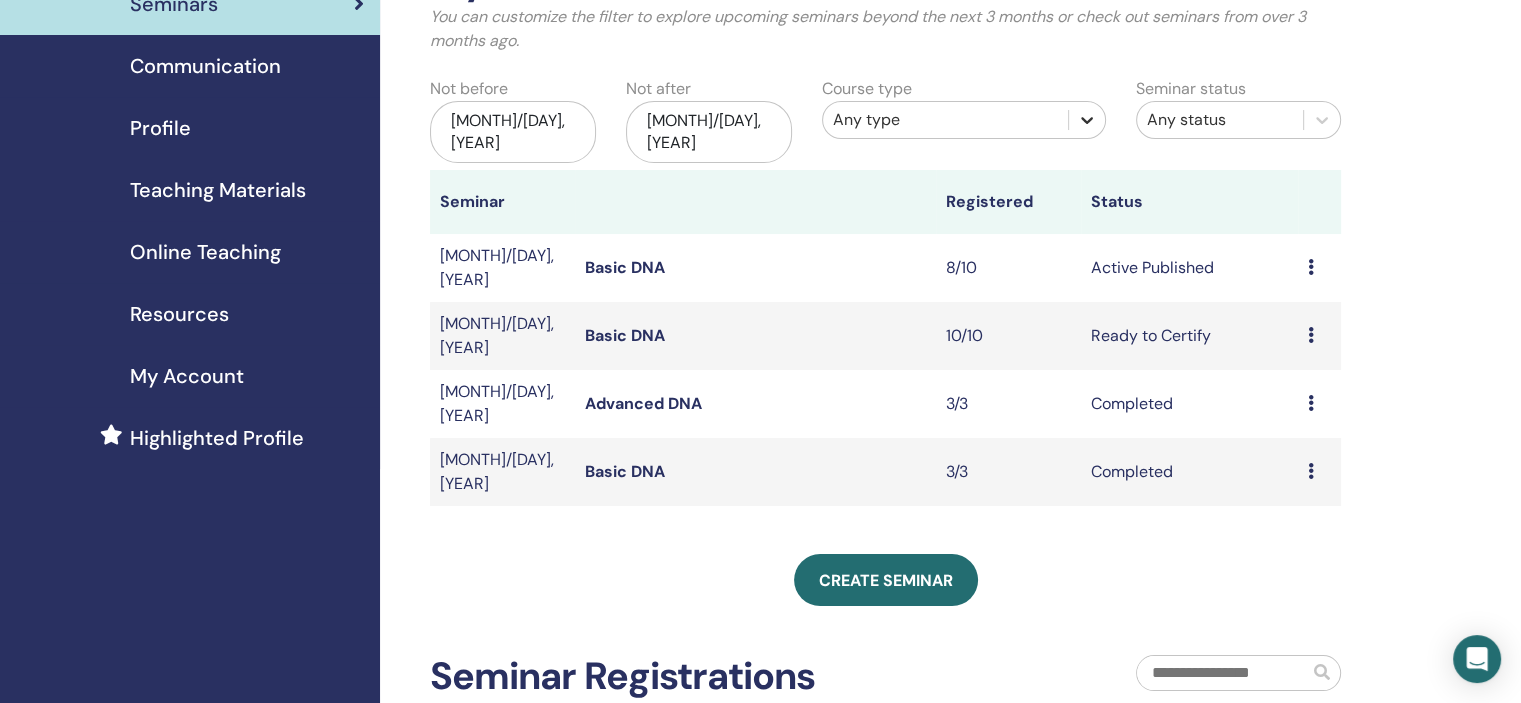 click 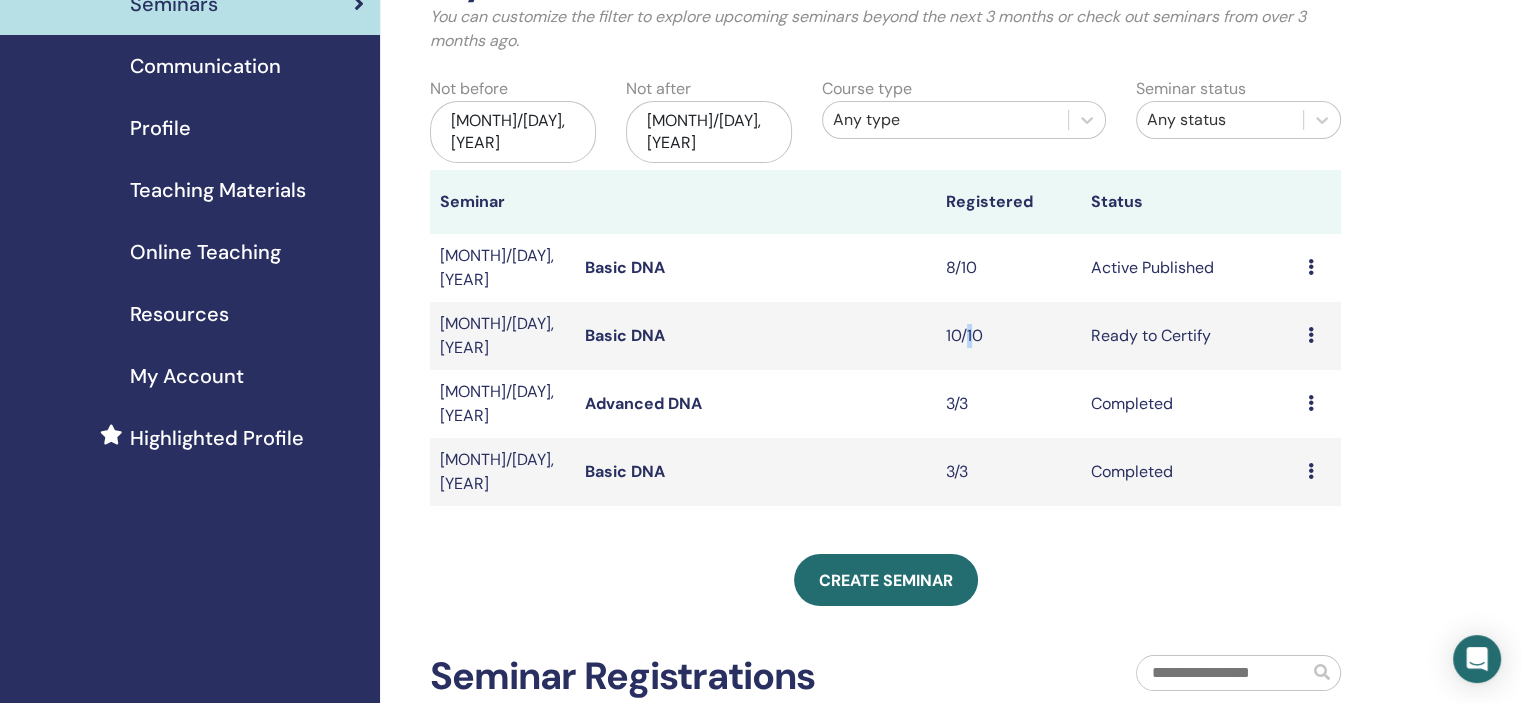 drag, startPoint x: 1141, startPoint y: 310, endPoint x: 971, endPoint y: 291, distance: 171.05847 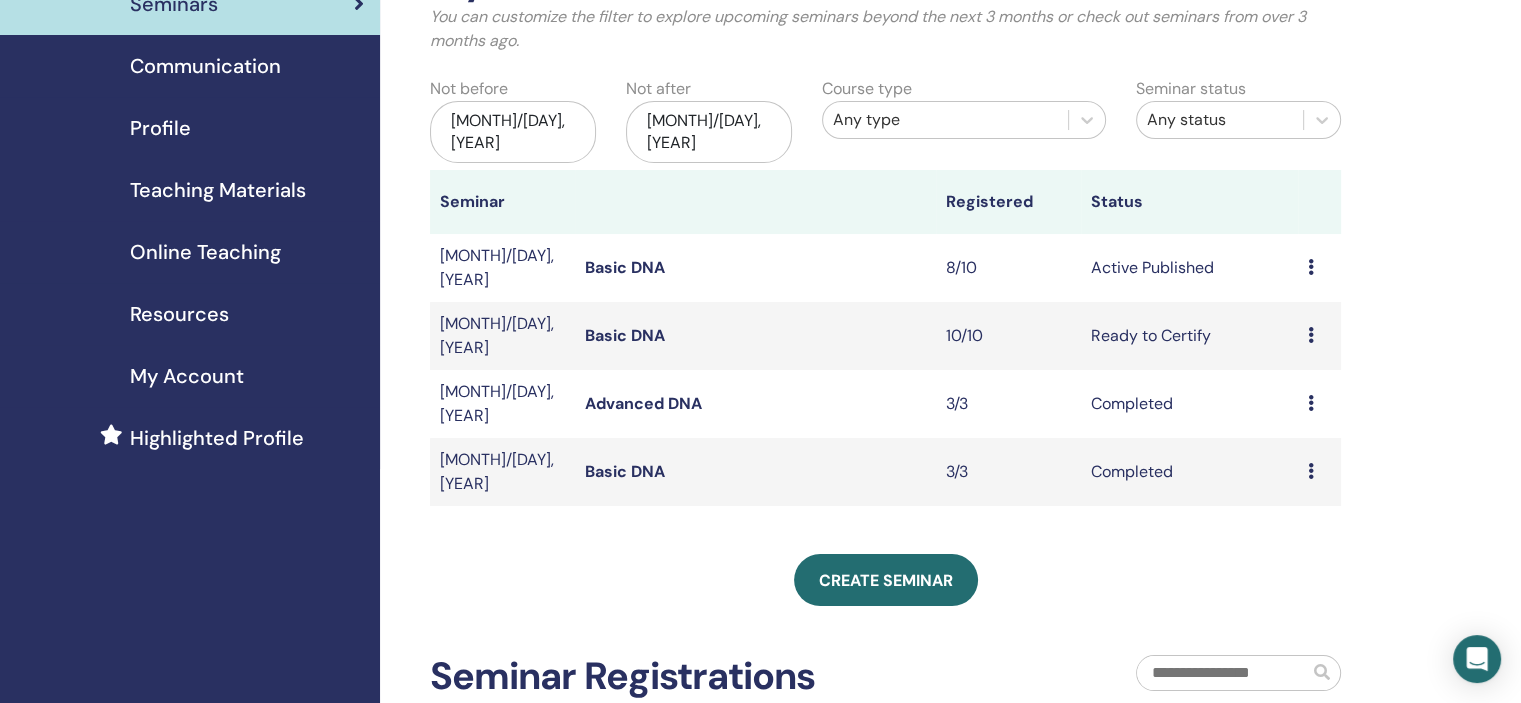 click at bounding box center (1311, 403) 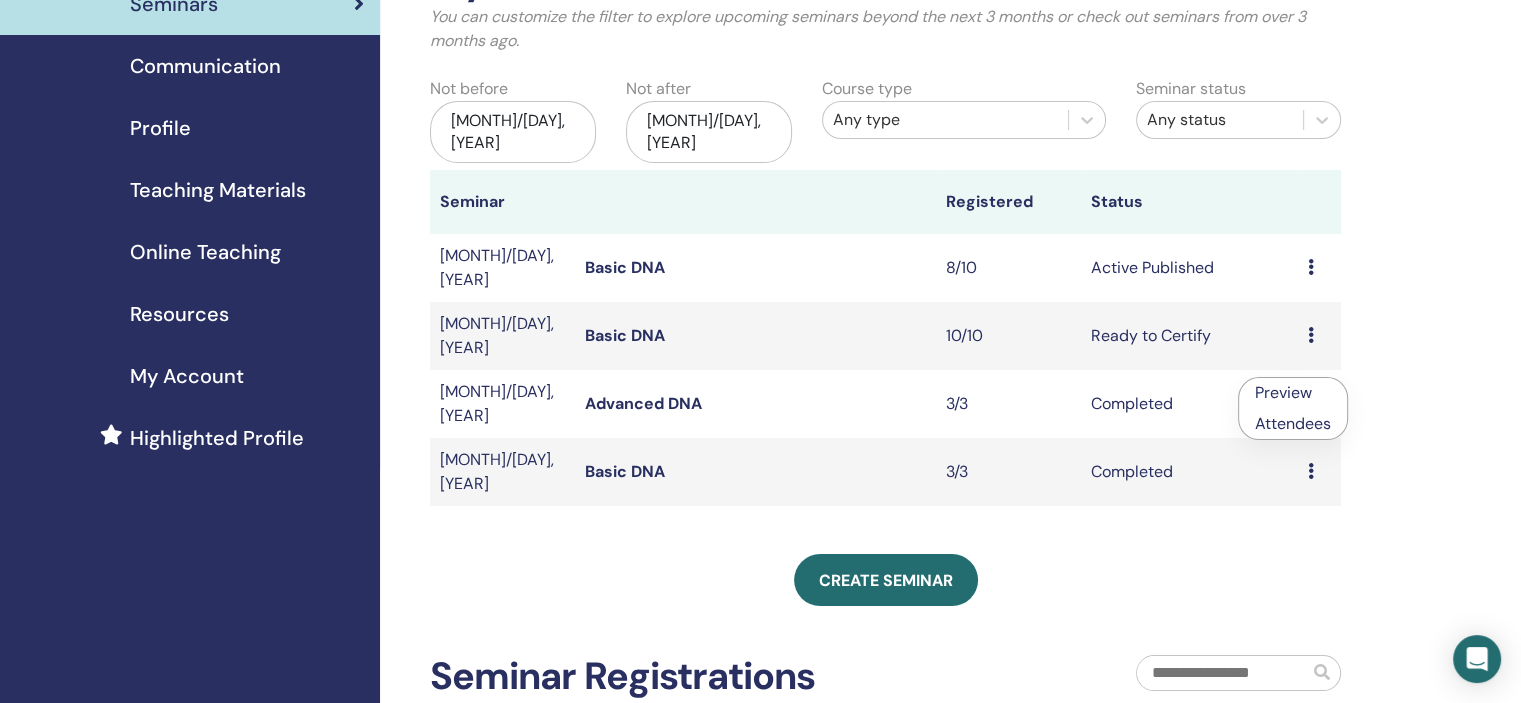 click at bounding box center [1311, 335] 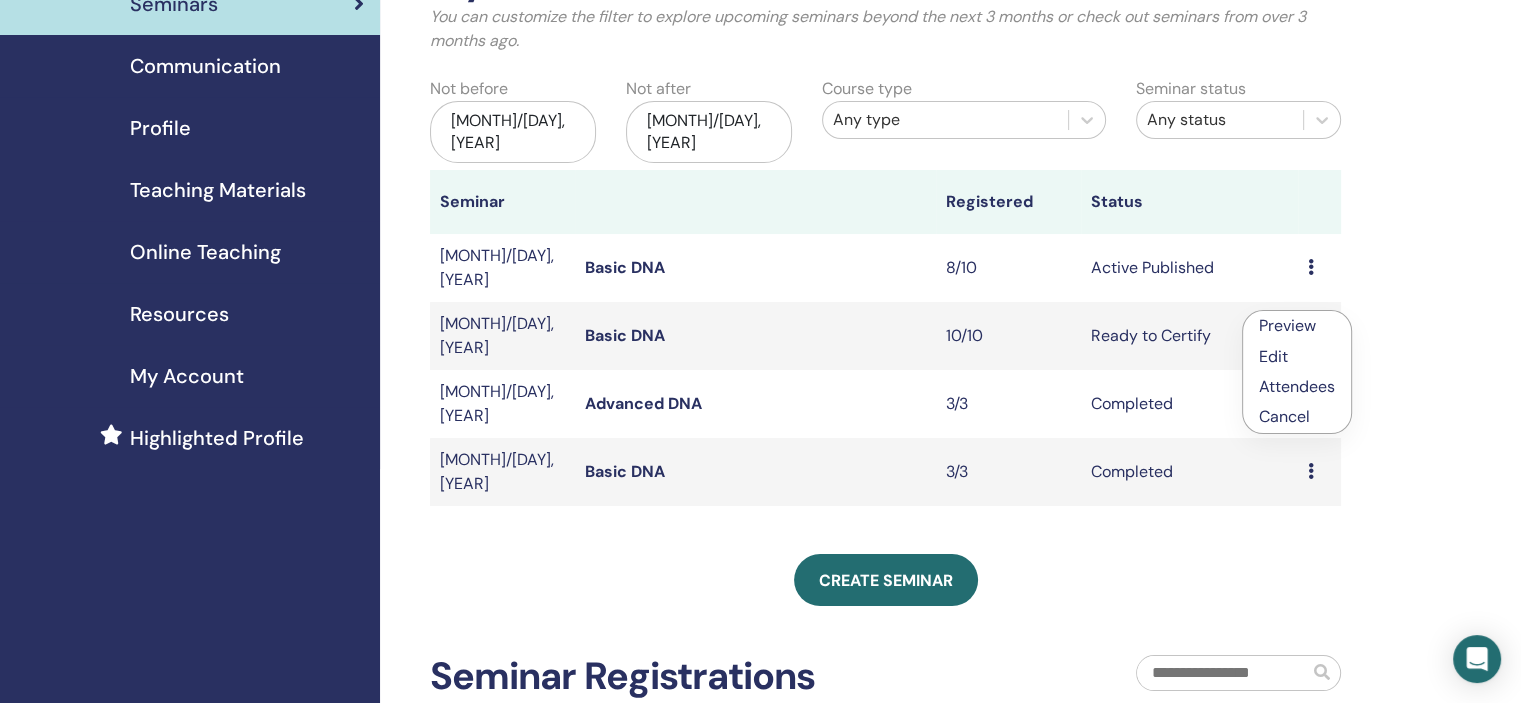 click on "Edit" at bounding box center [1273, 356] 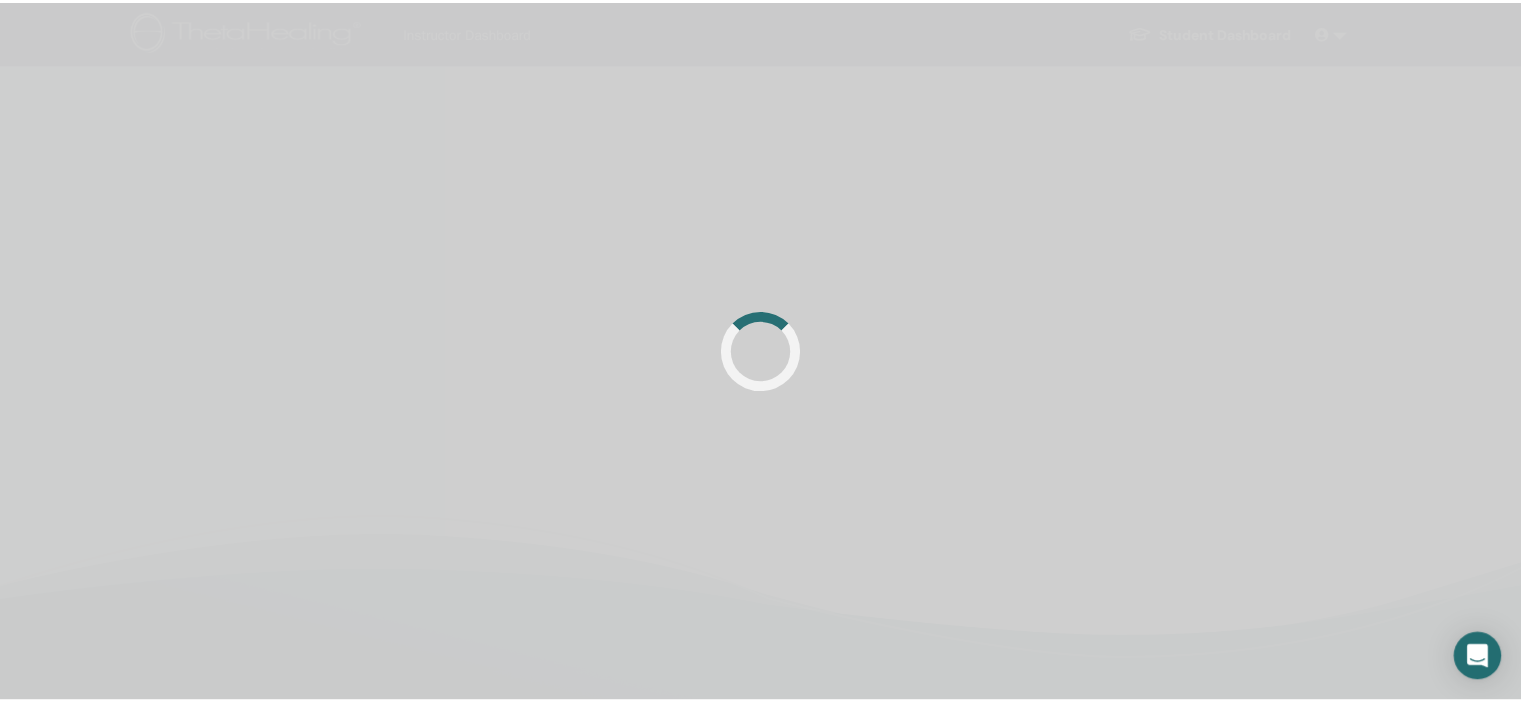 scroll, scrollTop: 0, scrollLeft: 0, axis: both 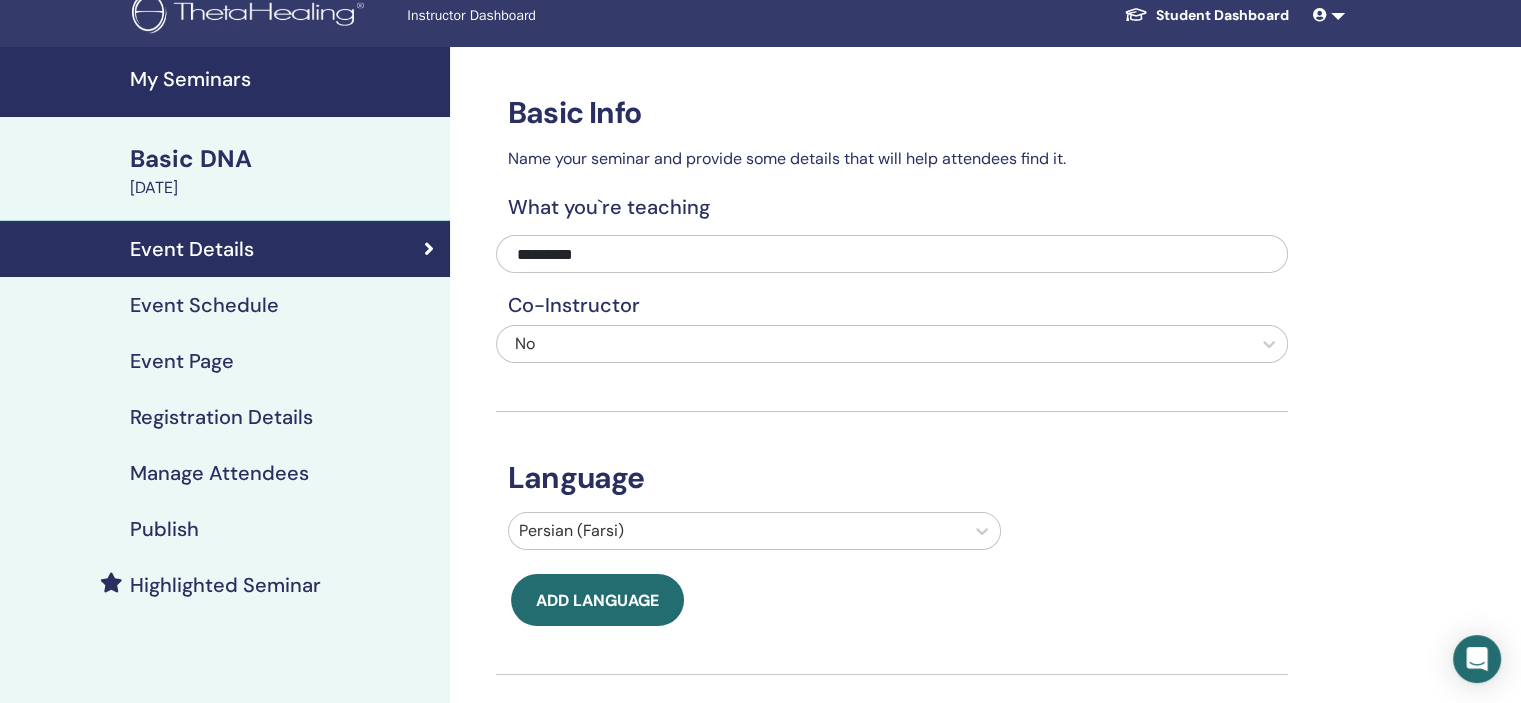 click on "Event Schedule" at bounding box center [204, 305] 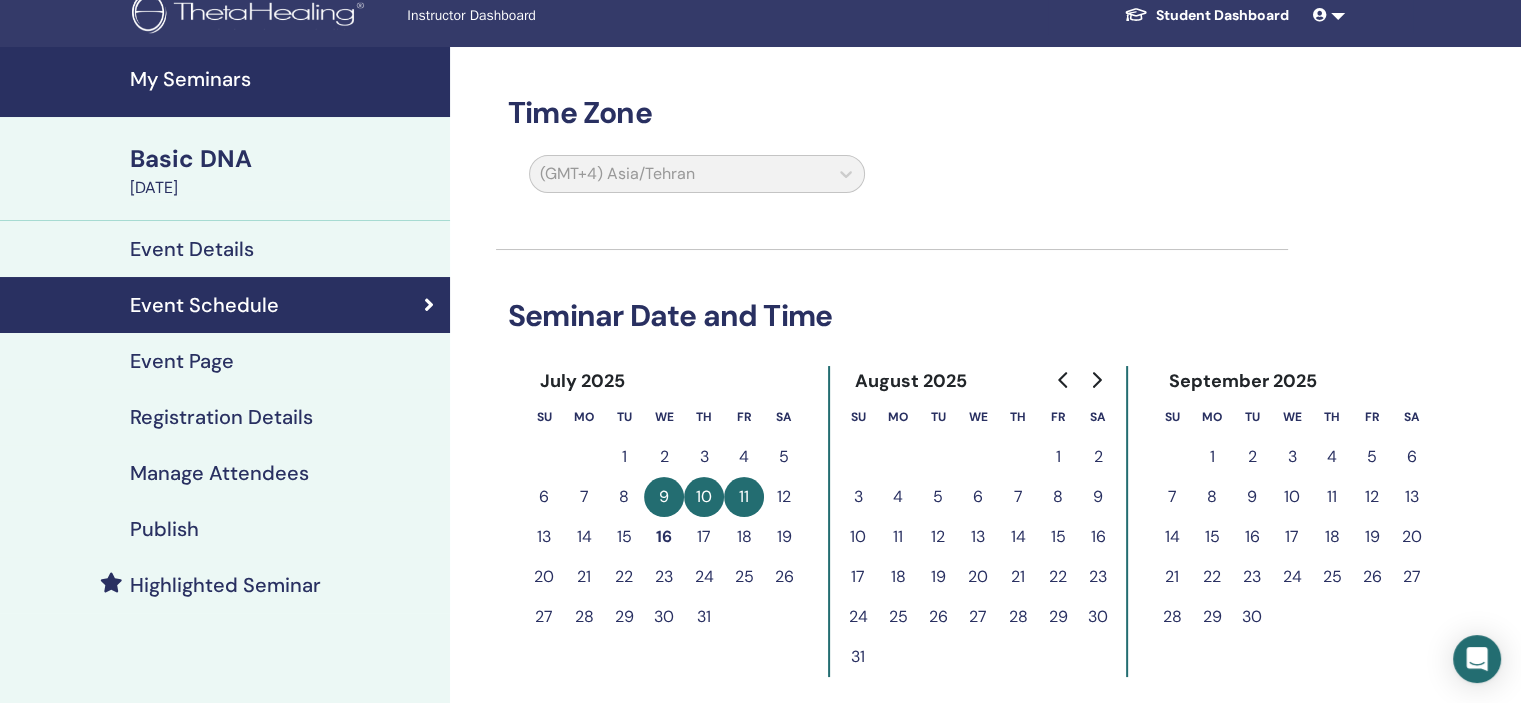 click on "Event Page" at bounding box center [182, 361] 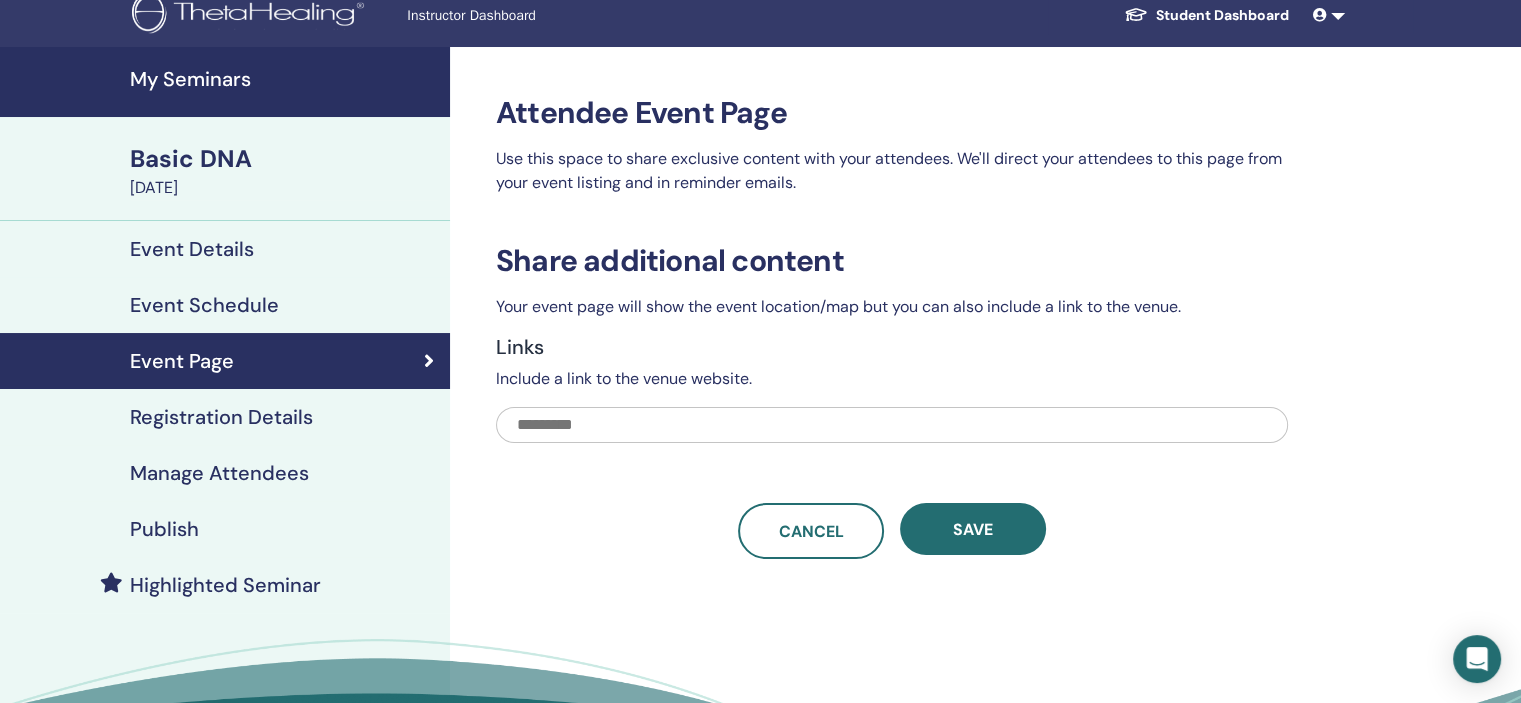 click on "Registration Details" at bounding box center [225, 417] 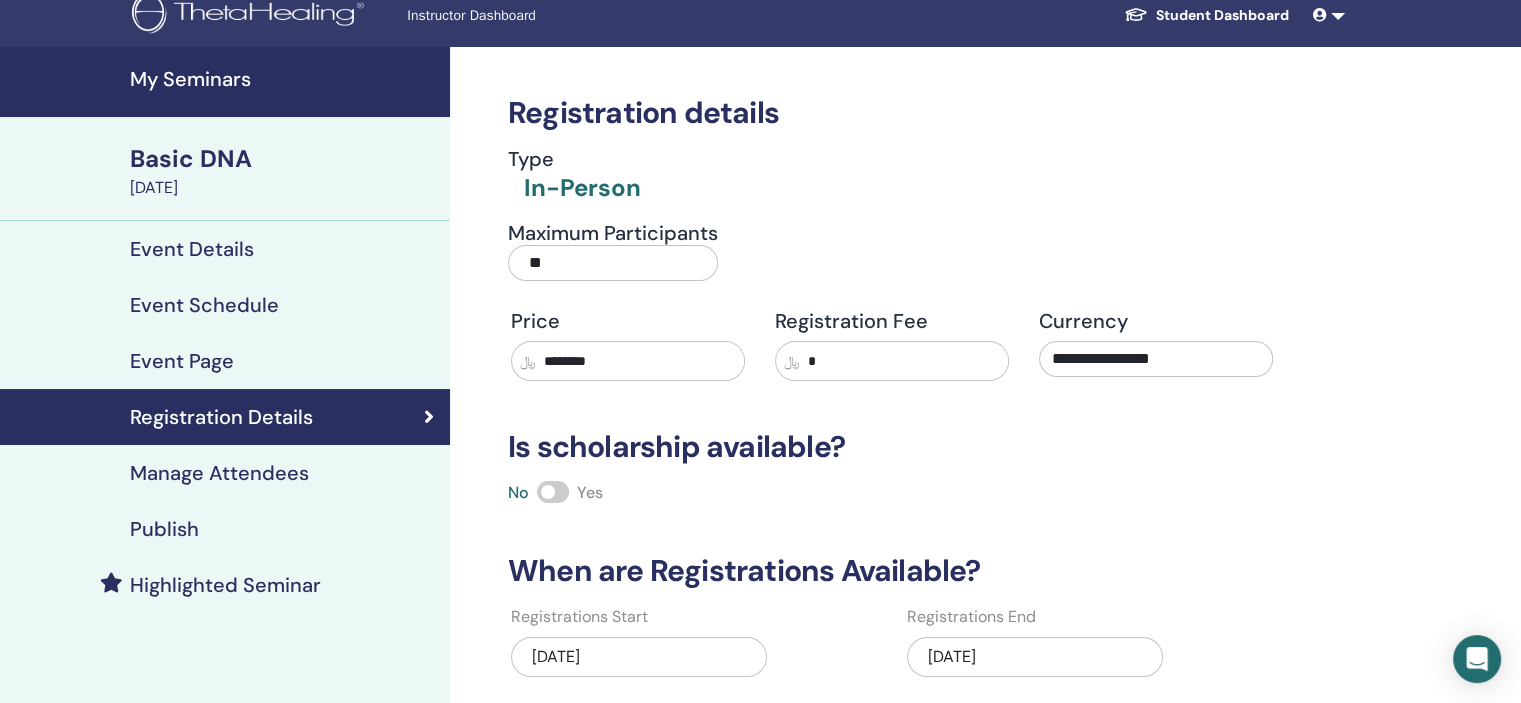 click on "Manage Attendees" at bounding box center [219, 473] 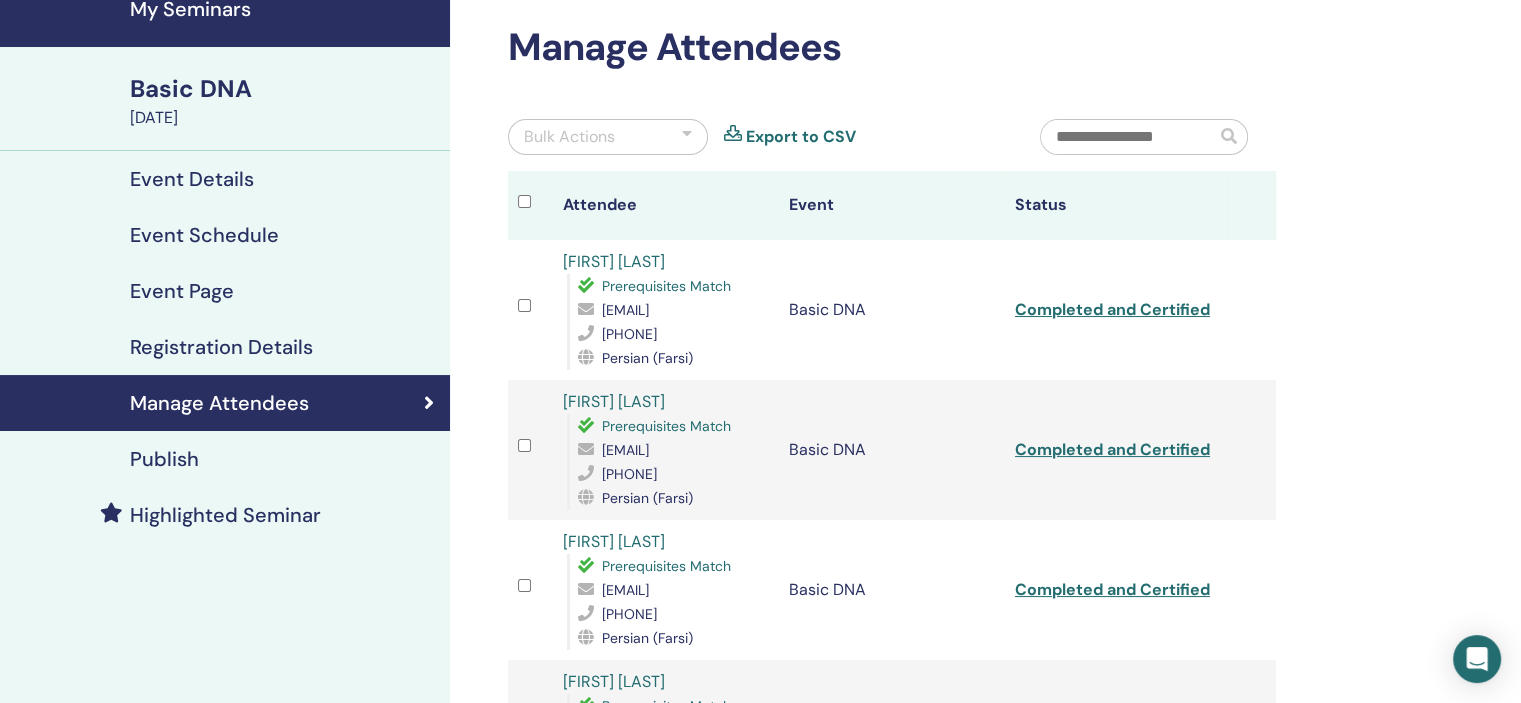 scroll, scrollTop: 80, scrollLeft: 0, axis: vertical 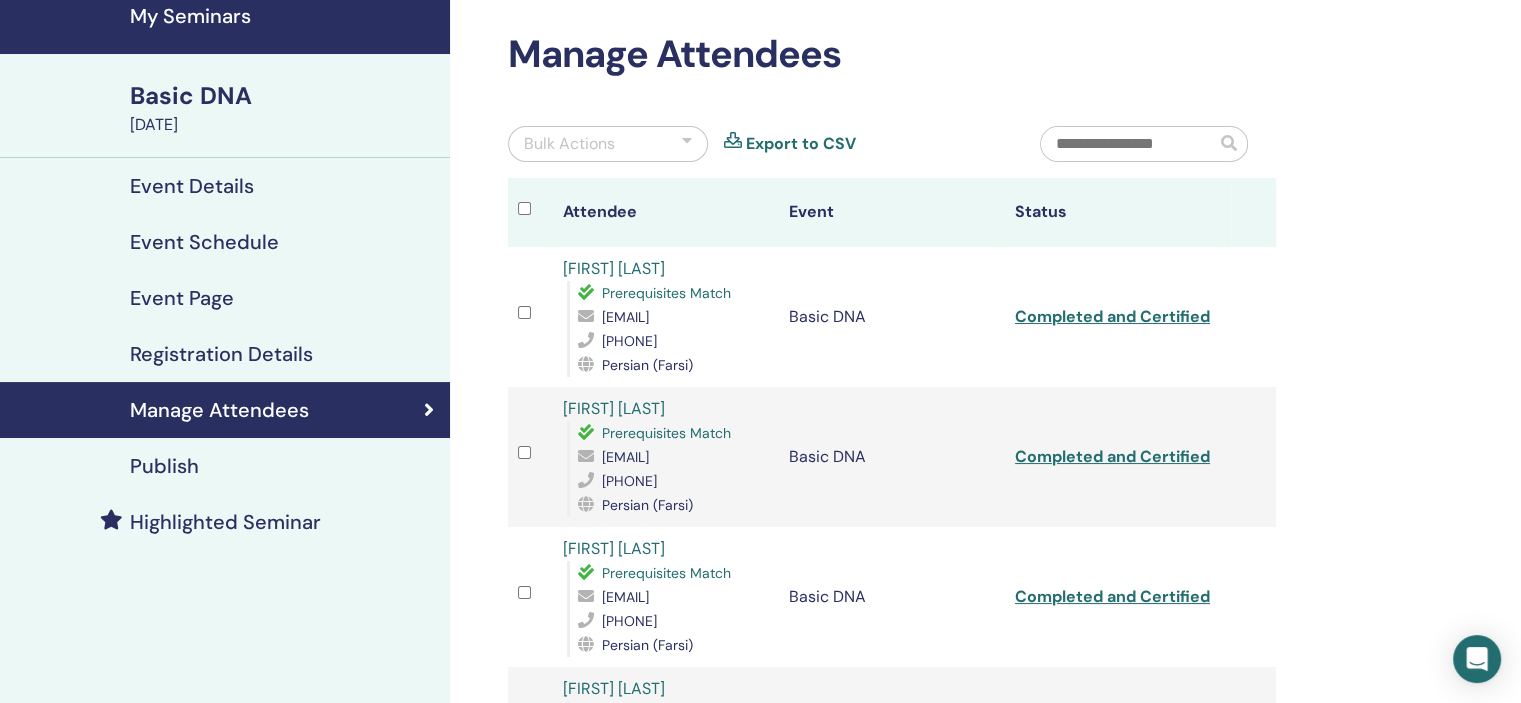 click on "Publish" at bounding box center (225, 466) 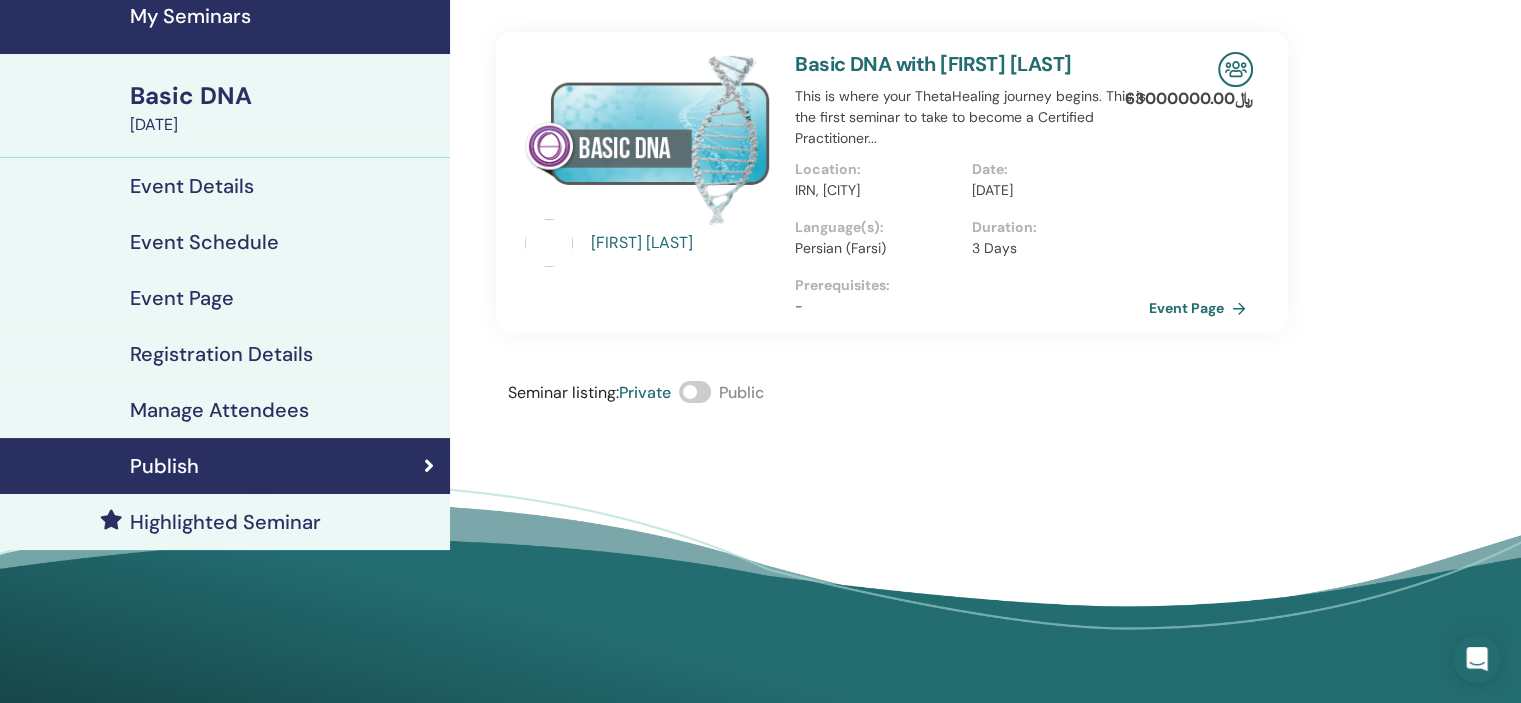 click on "Basic DNA" at bounding box center [284, 96] 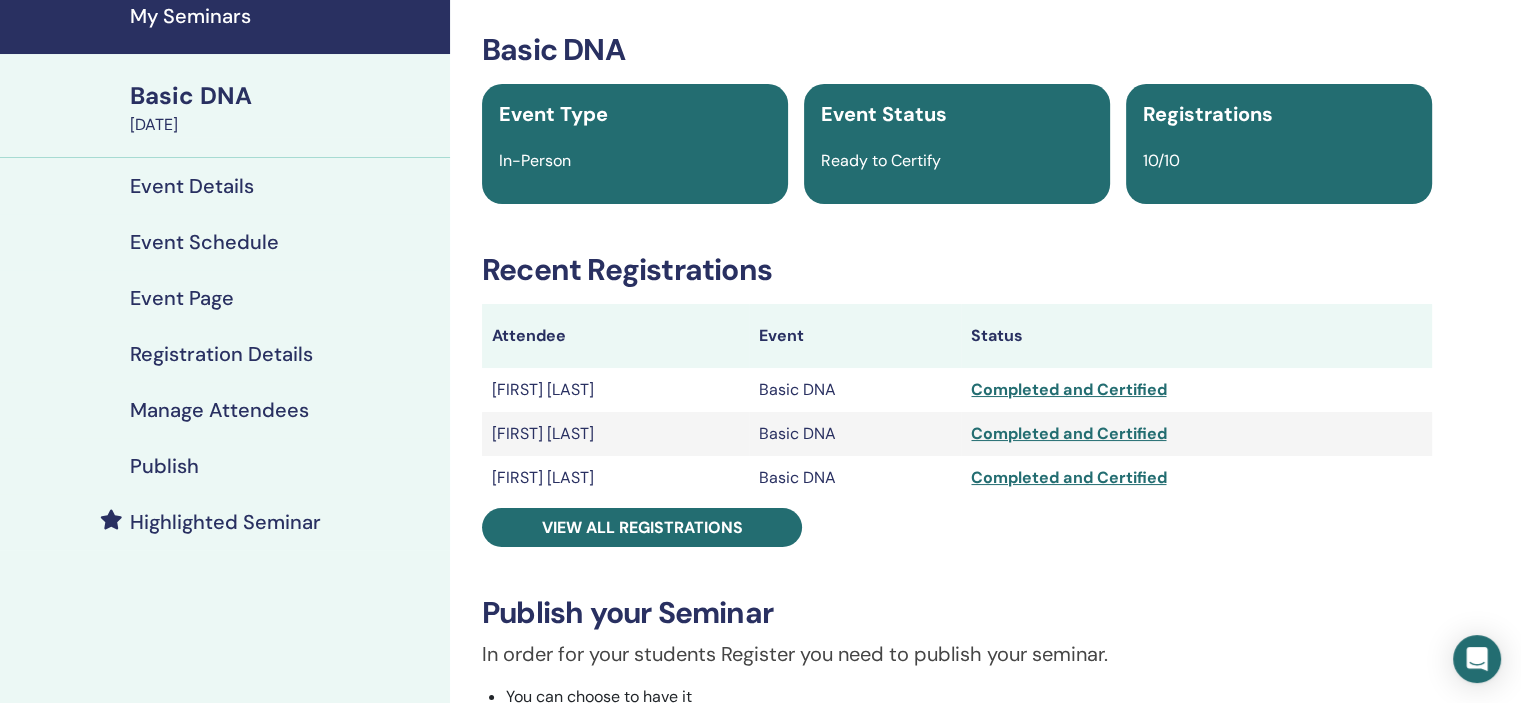 click on "Event Status" at bounding box center (884, 114) 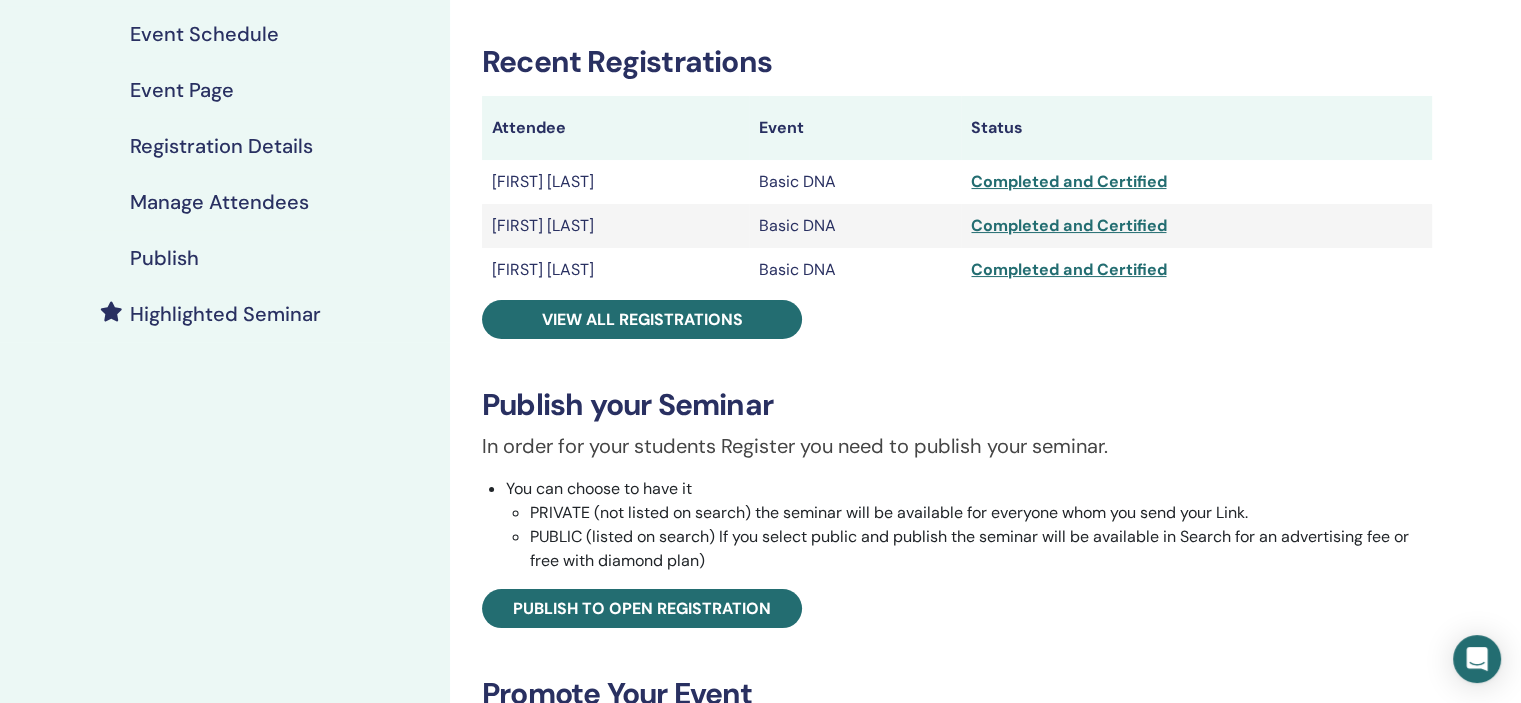 scroll, scrollTop: 275, scrollLeft: 0, axis: vertical 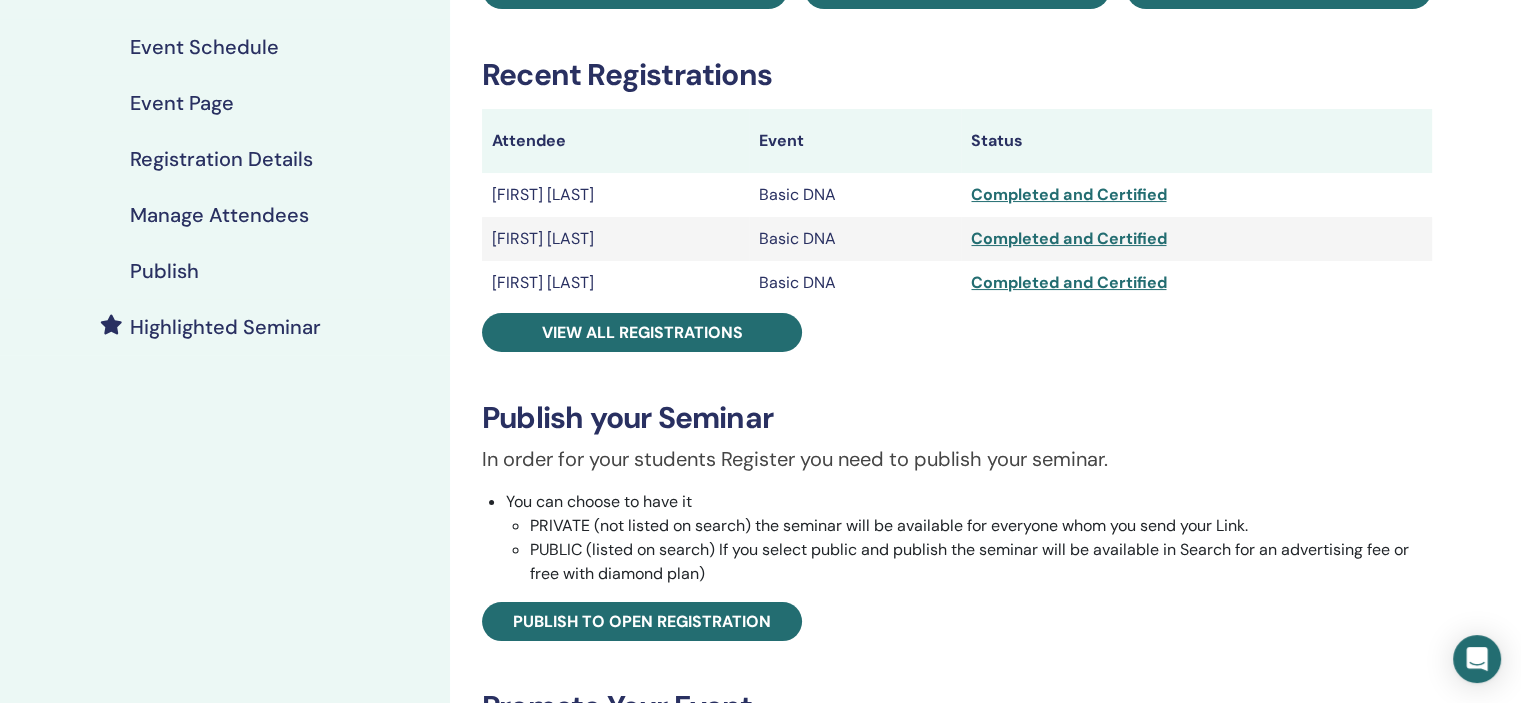 click on "Completed and Certified" at bounding box center (1196, 195) 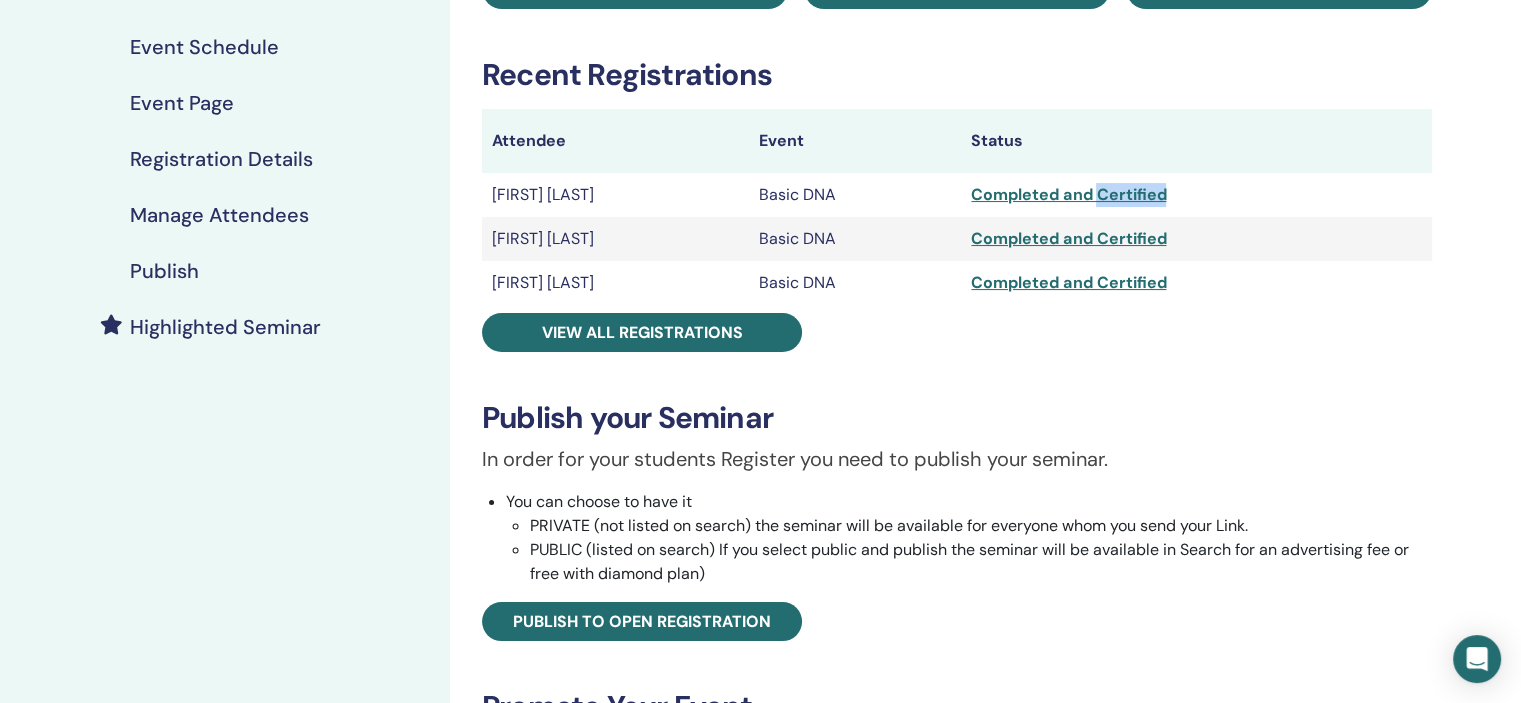 click on "Completed and Certified" at bounding box center [1196, 195] 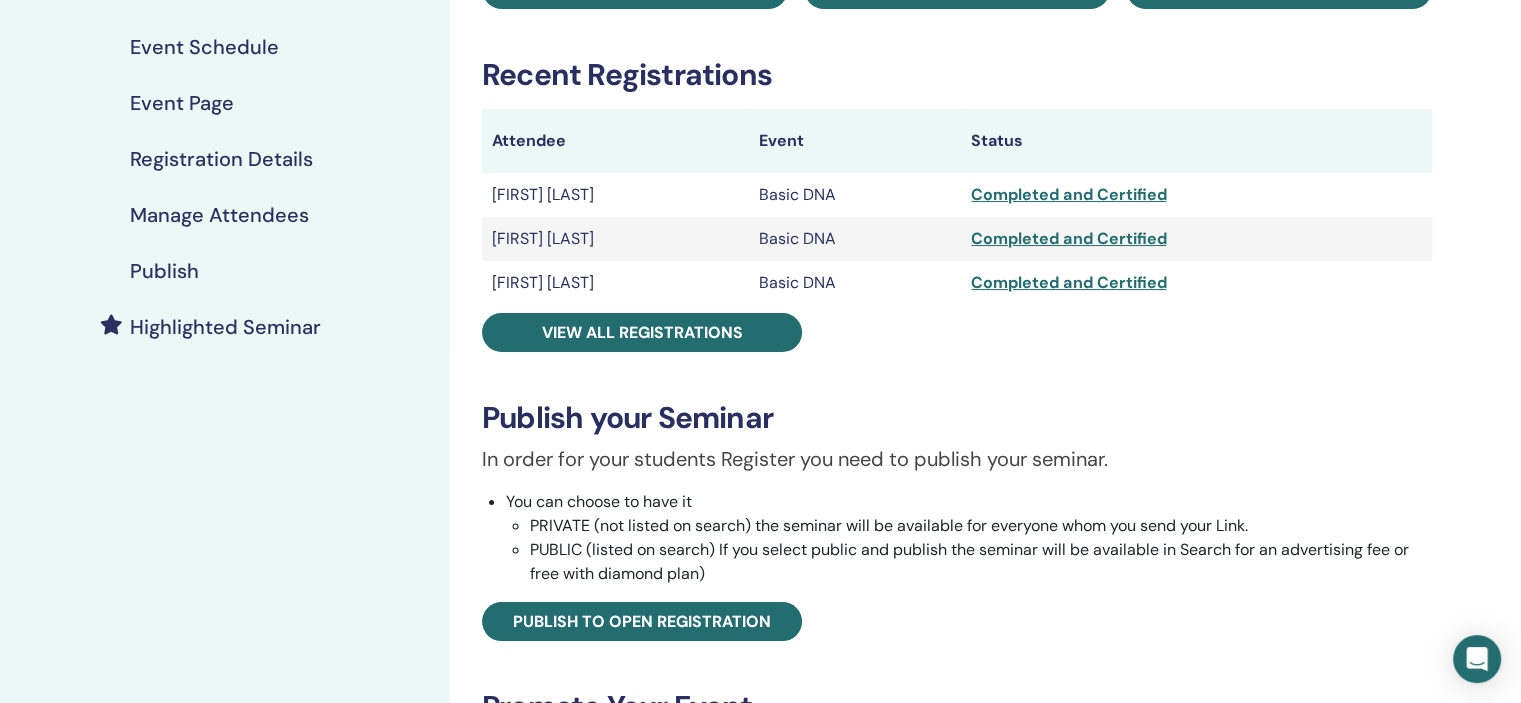 click on "Completed and Certified" at bounding box center (1196, 195) 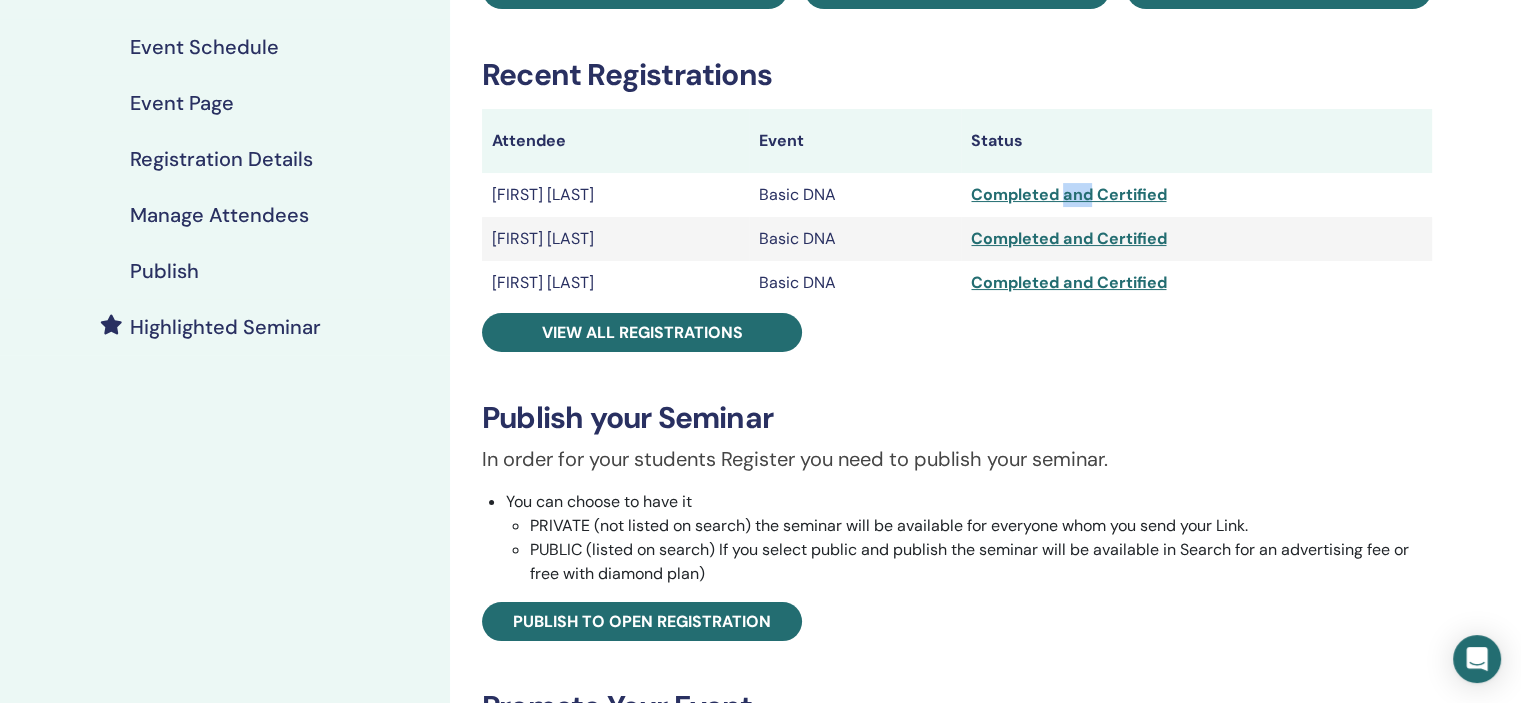 click on "Completed and Certified" at bounding box center (1196, 195) 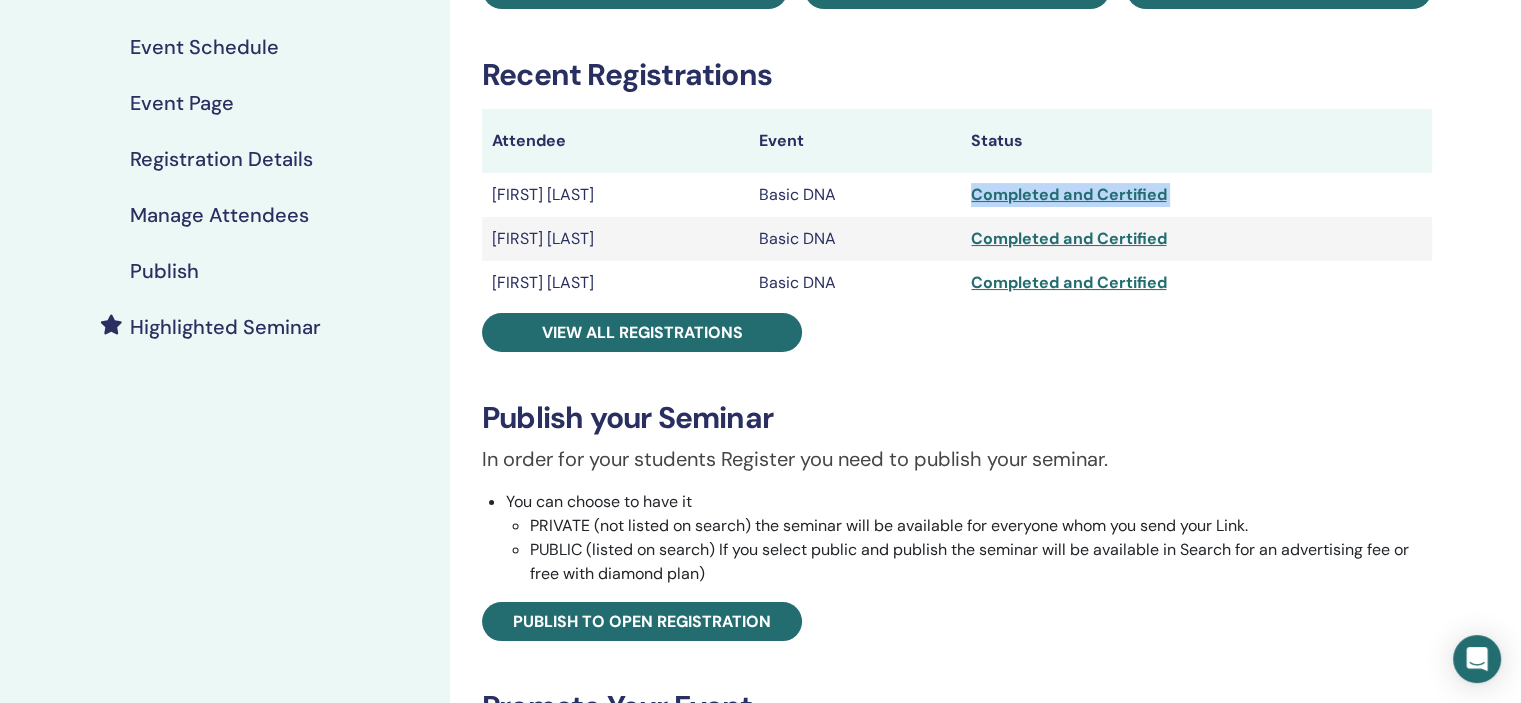 click on "Completed and Certified" at bounding box center (1196, 195) 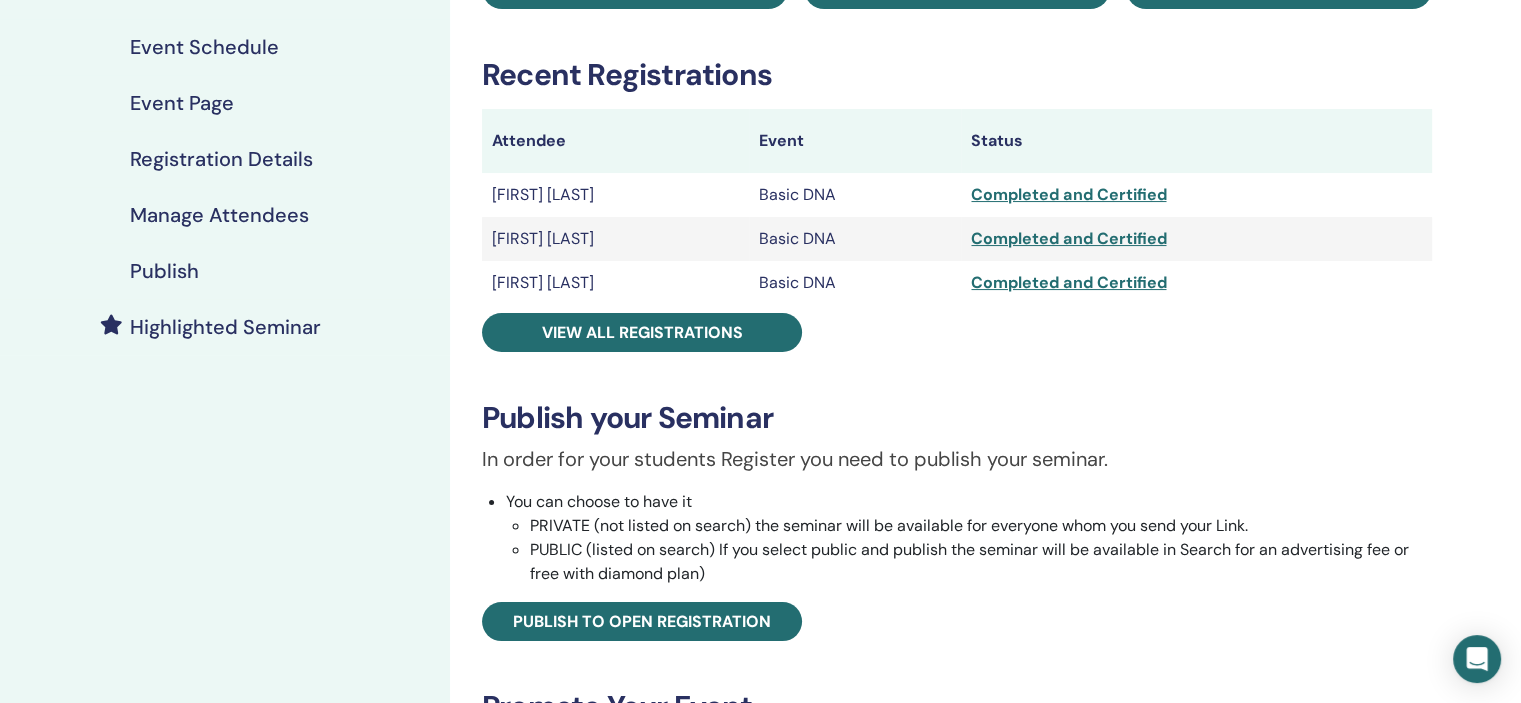 drag, startPoint x: 1520, startPoint y: 150, endPoint x: 1516, endPoint y: 67, distance: 83.09633 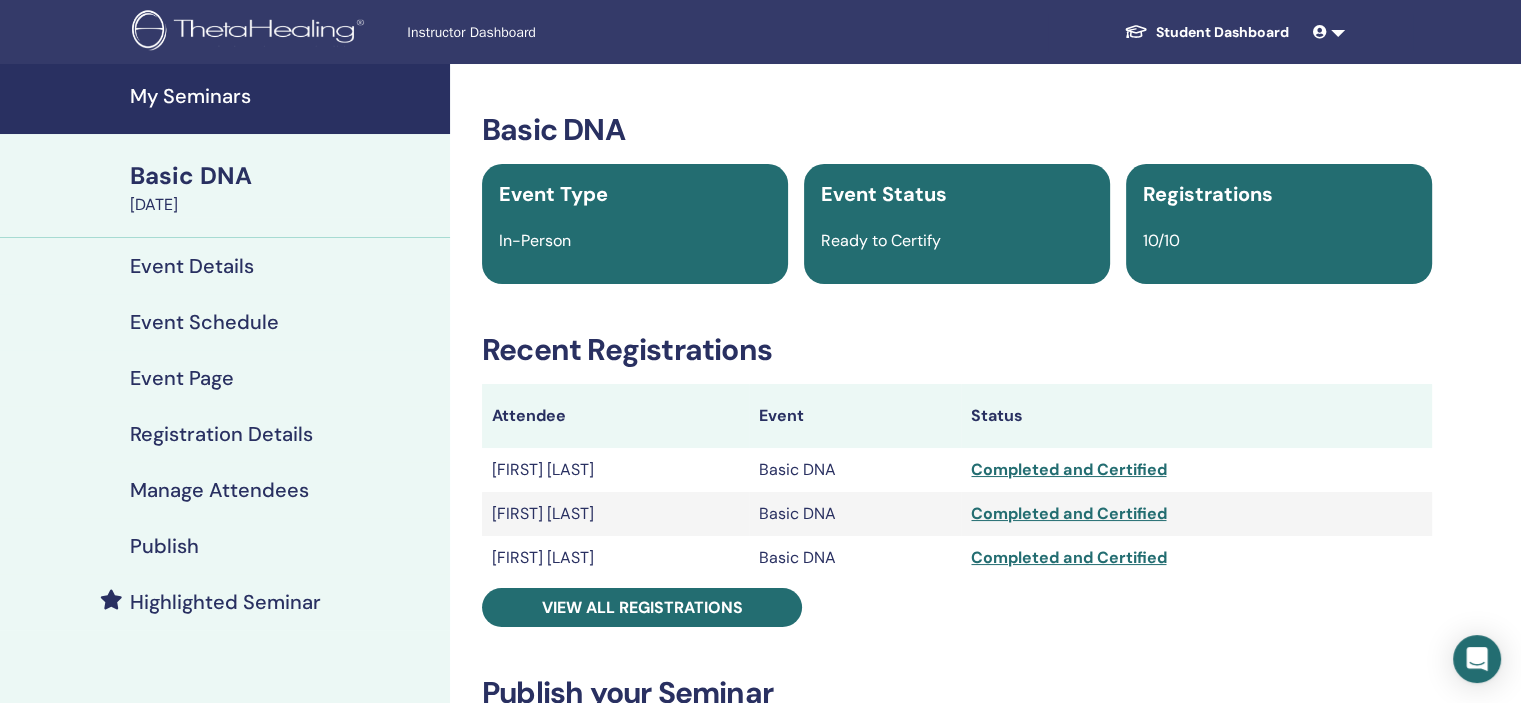 click on "My Seminars" at bounding box center (284, 96) 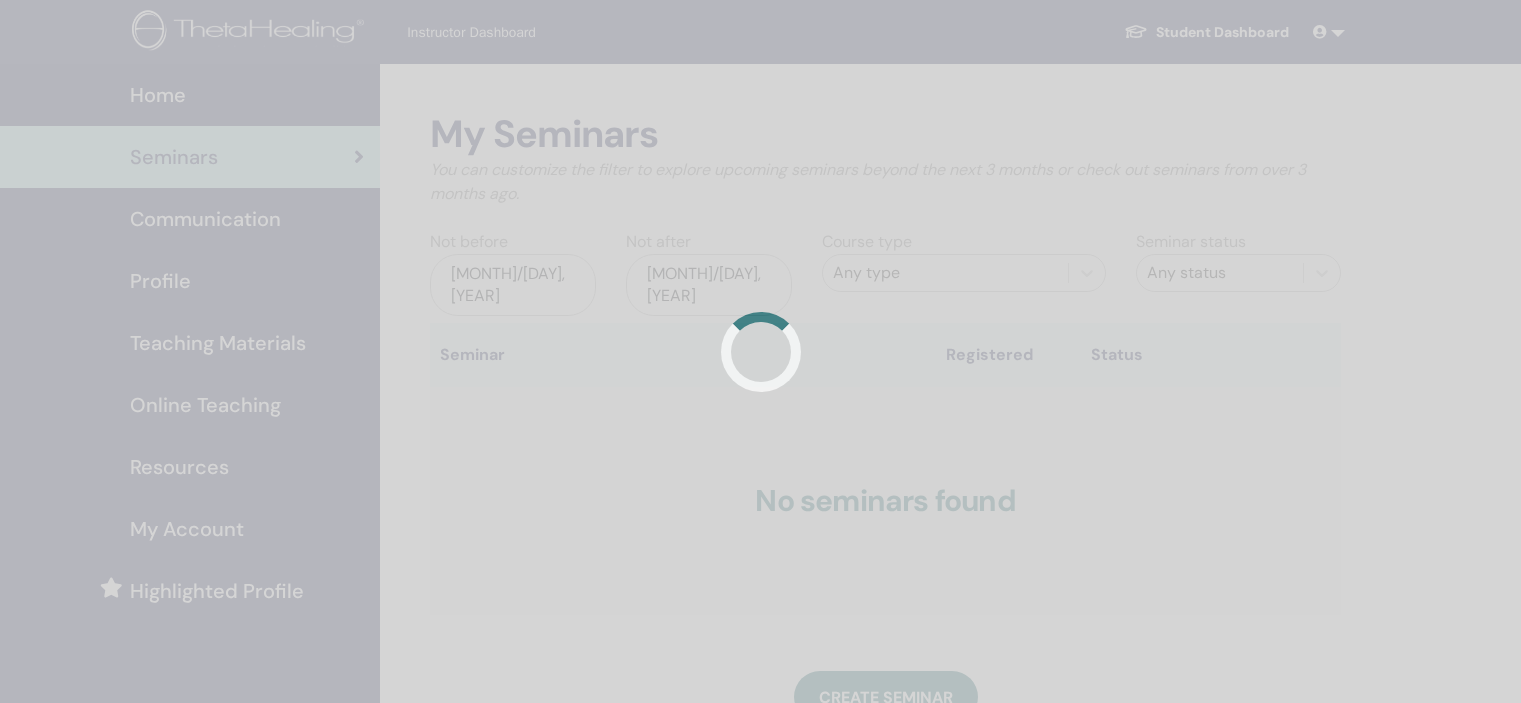 scroll, scrollTop: 0, scrollLeft: 0, axis: both 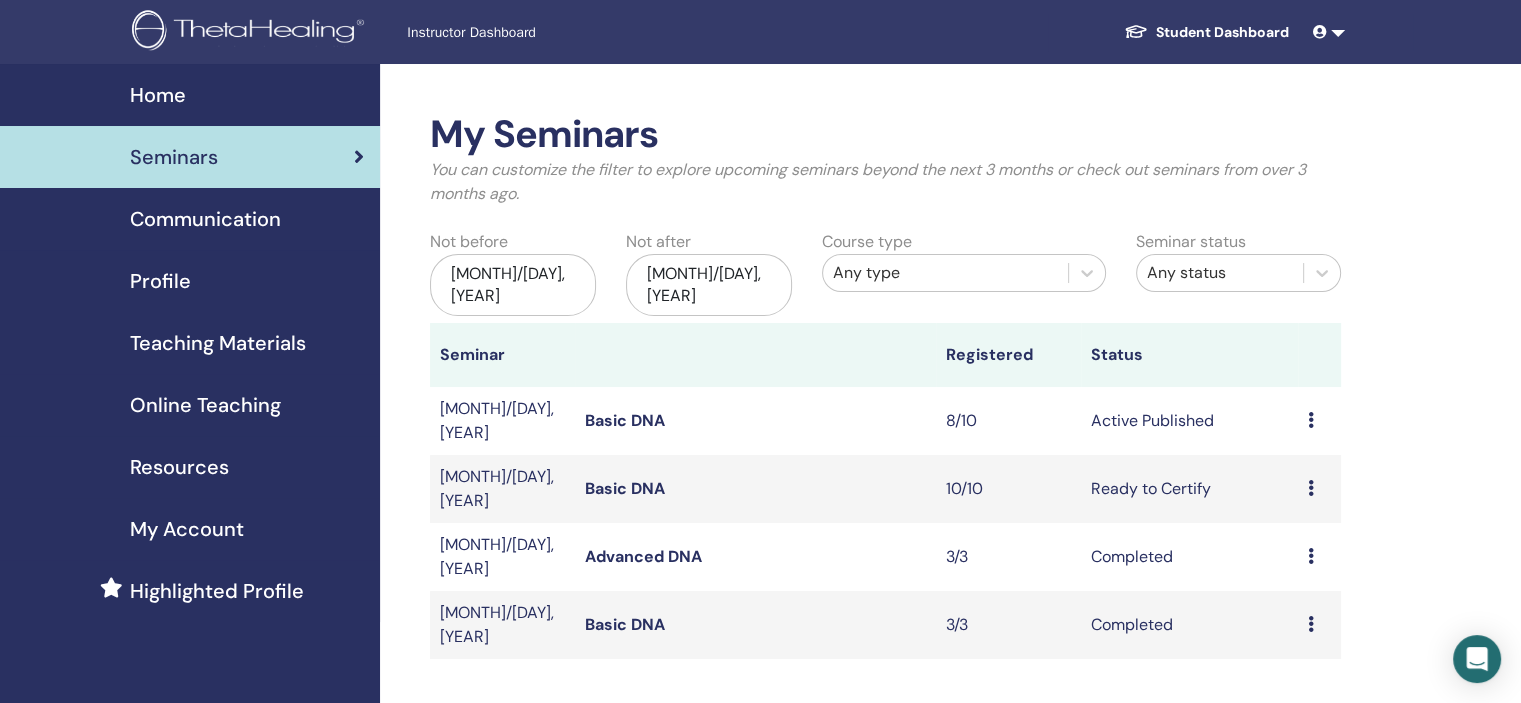 click at bounding box center (1311, 488) 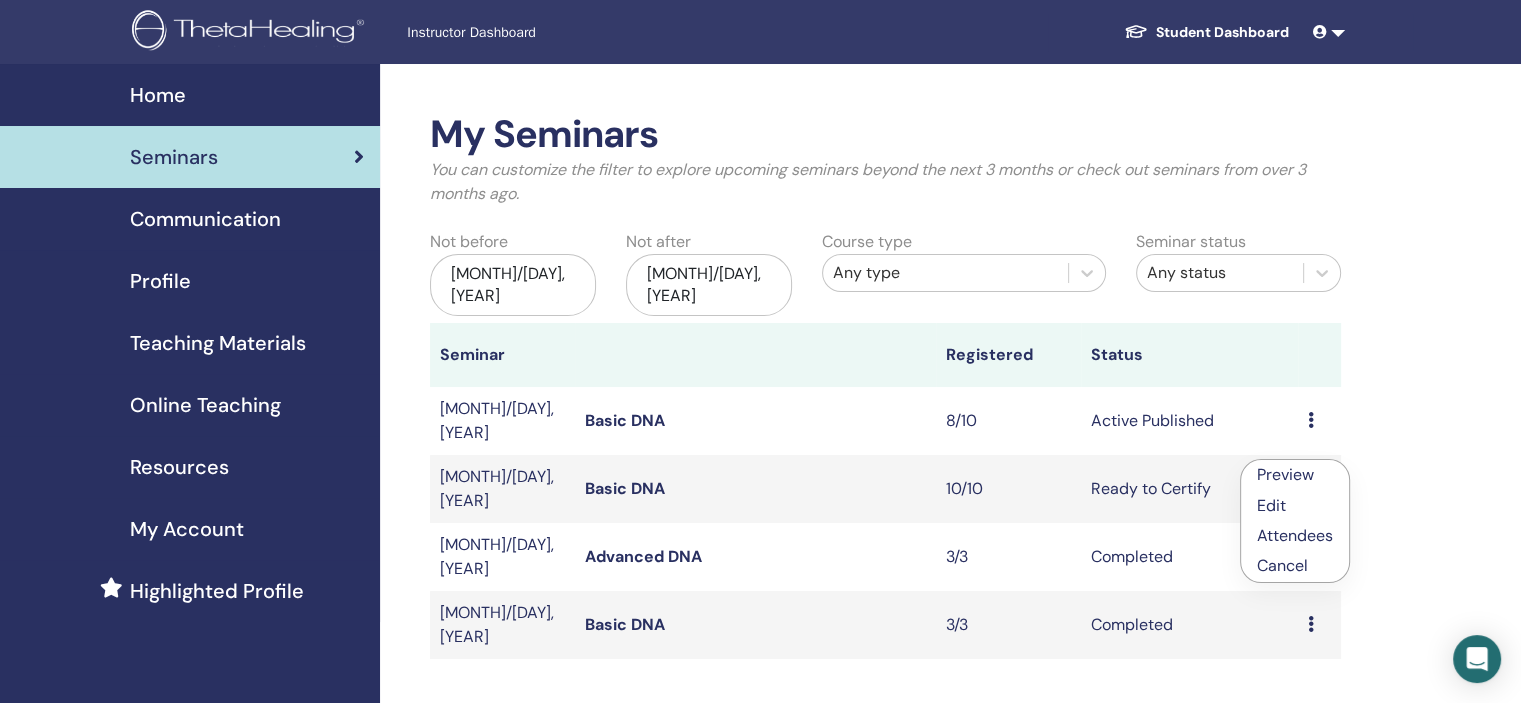 click at bounding box center (1311, 420) 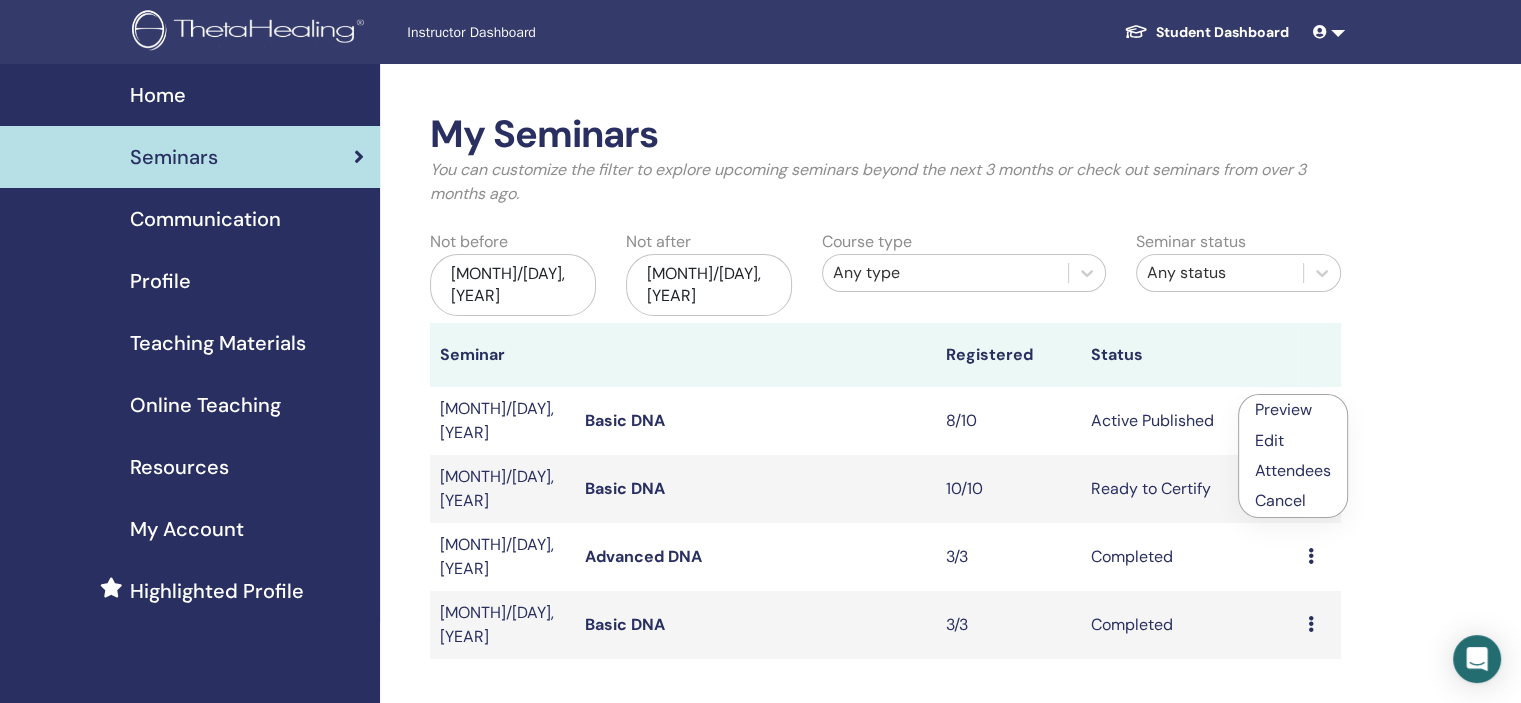 click on "My Seminars You can customize the filter to explore upcoming seminars beyond the next 3 months or check out seminars from over 3 months ago. Not before Apr/16, 2025 Not after Oct/16, 2025 Course type Any type Seminar status Any status Seminar Registered Status Jul/16, 2025 Basic DNA 8/10 Active Published Preview Edit Attendees Cancel Jul/09, 2025 Basic DNA 10/10 Ready to Certify Preview Edit Attendees Cancel Jun/04, 2025 Advanced DNA 3/3 Completed Preview Attendees May/28, 2025 Basic DNA 3/3 Completed Preview Attendees Create seminar Seminar Registrations Order No. Attendee Event Date 2713253 [FIRST] [LAST] Basic DNA Jul/16, 2025 Message 2713103 [FIRST] [LAST] Basic DNA Jul/15, 2025 Message 2713091 [FIRST] [LAST] Basic DNA Jul/15, 2025 Message 2713043 [FIRST] [LAST] Basic DNA Jul/15, 2025 Message 2712927 [FIRST] [LAST] Basic DNA Jul/15, 2025 Message 2712703 [FIRST] [LAST] Basic DNA Jul/14, 2025 Message 2712692 [FIRST] [LAST] Basic DNA Jul/14, 2025 Message 2712691 Basic DNA" at bounding box center (950, 784) 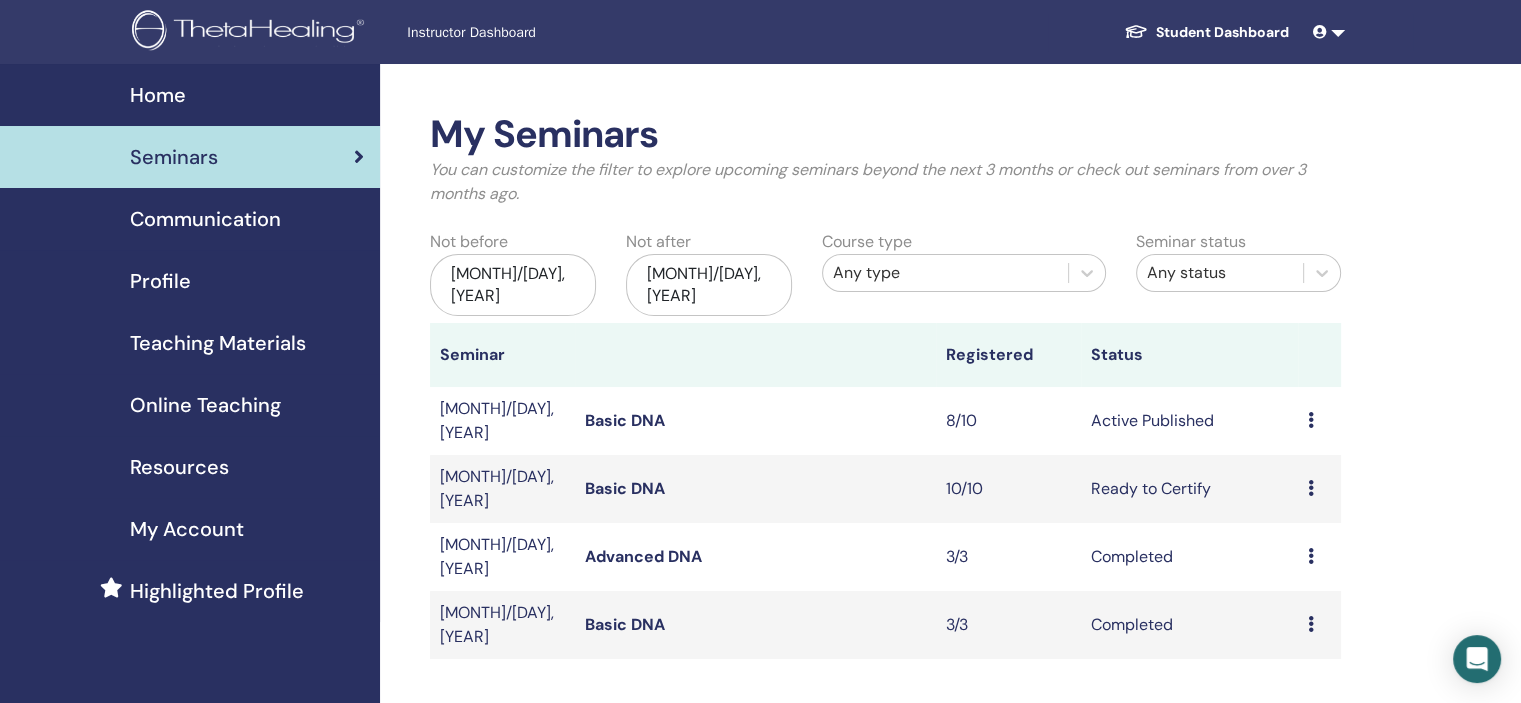 click on "Preview Attendees" at bounding box center [1319, 557] 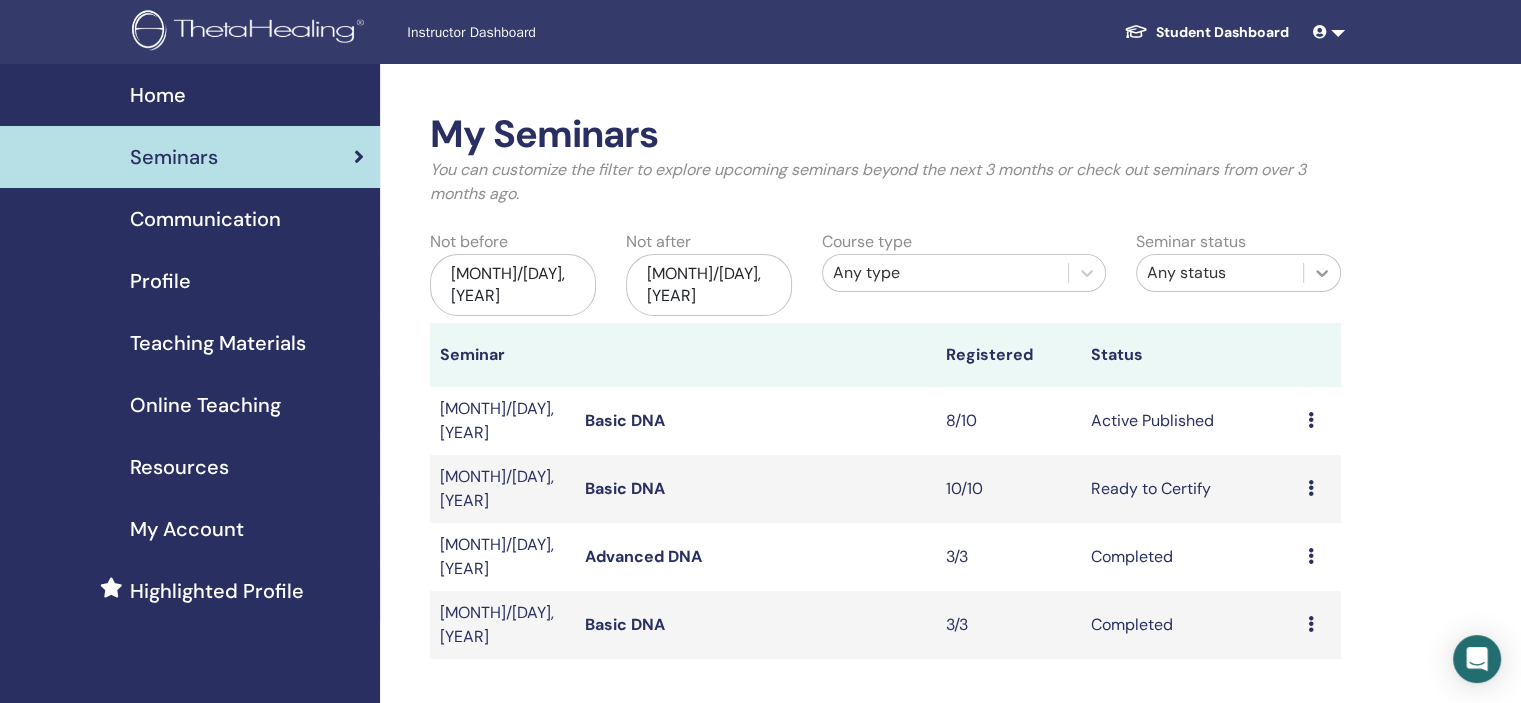 click 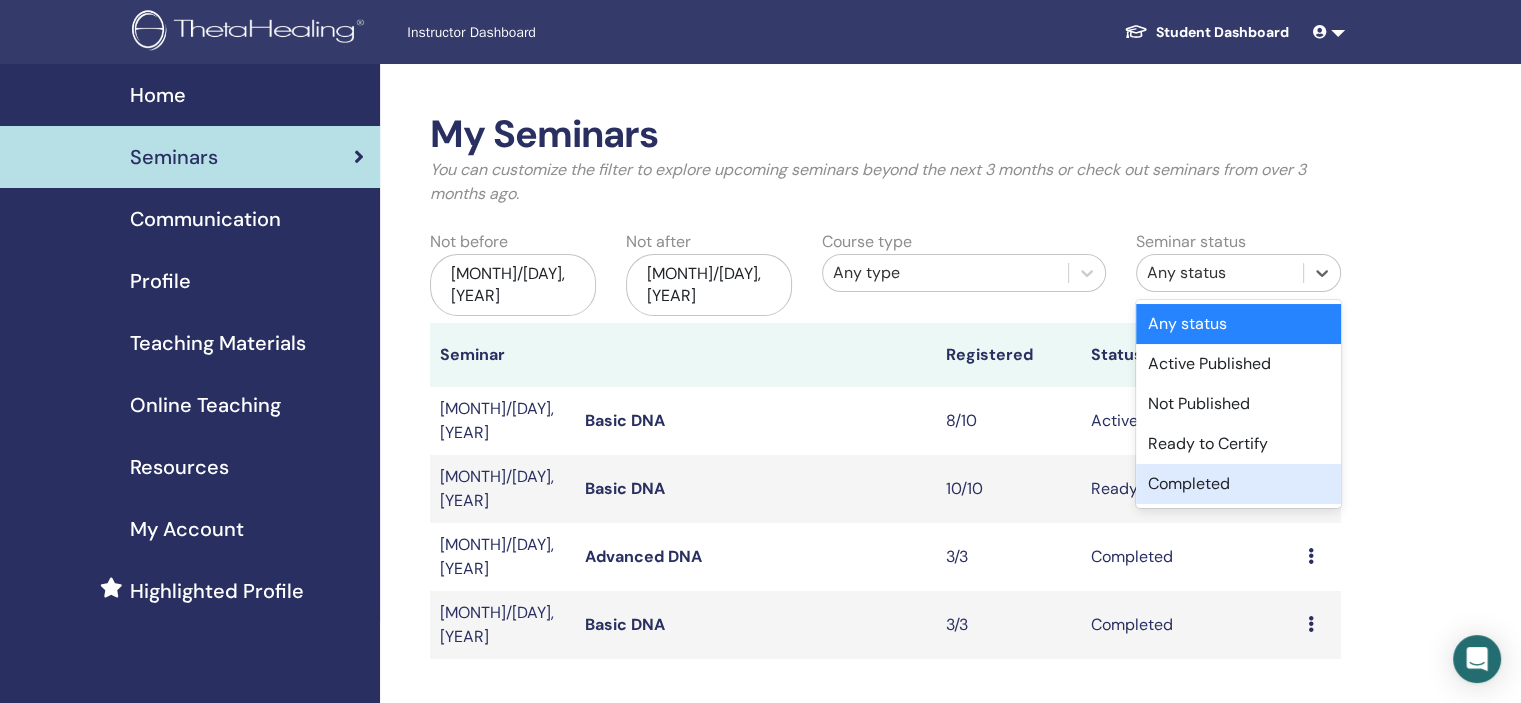 click on "Completed" at bounding box center (1238, 484) 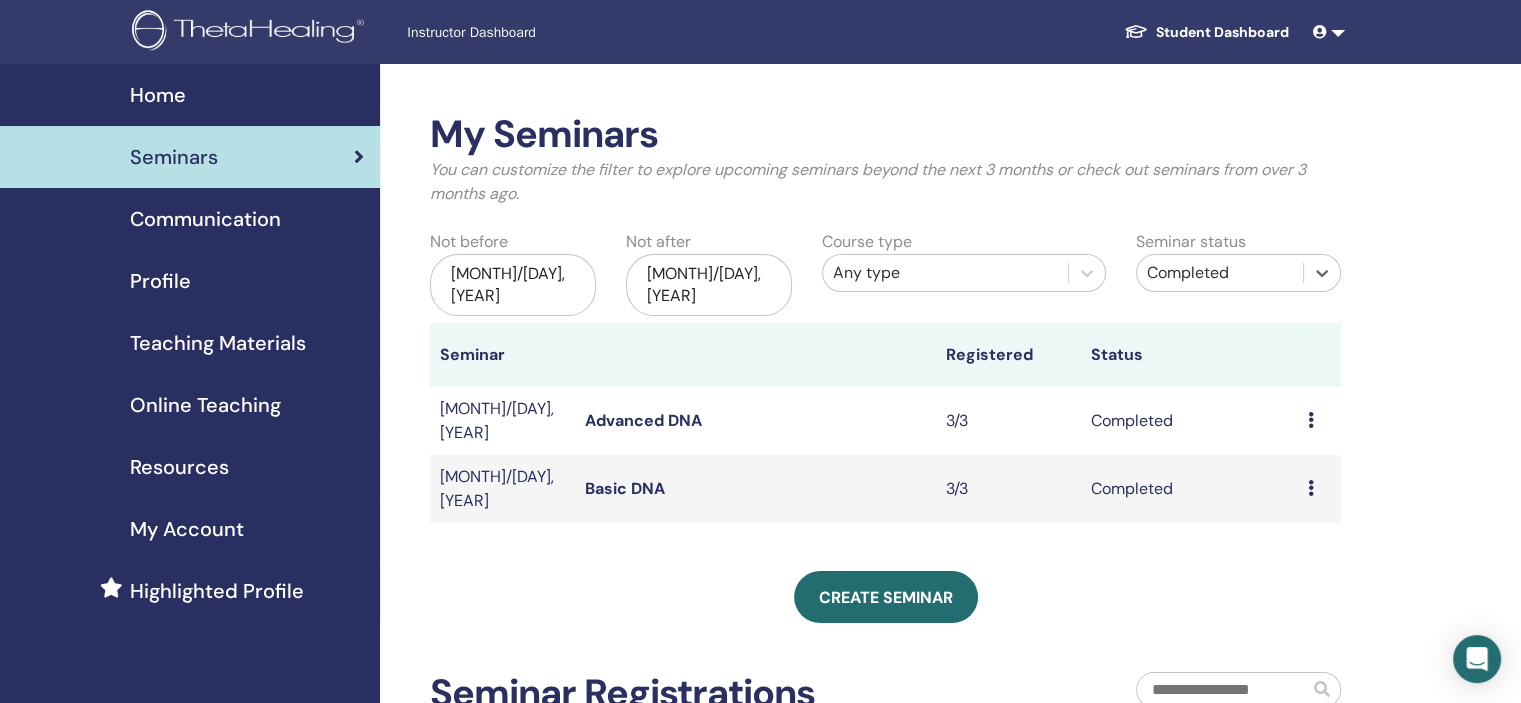 click at bounding box center (1223, 690) 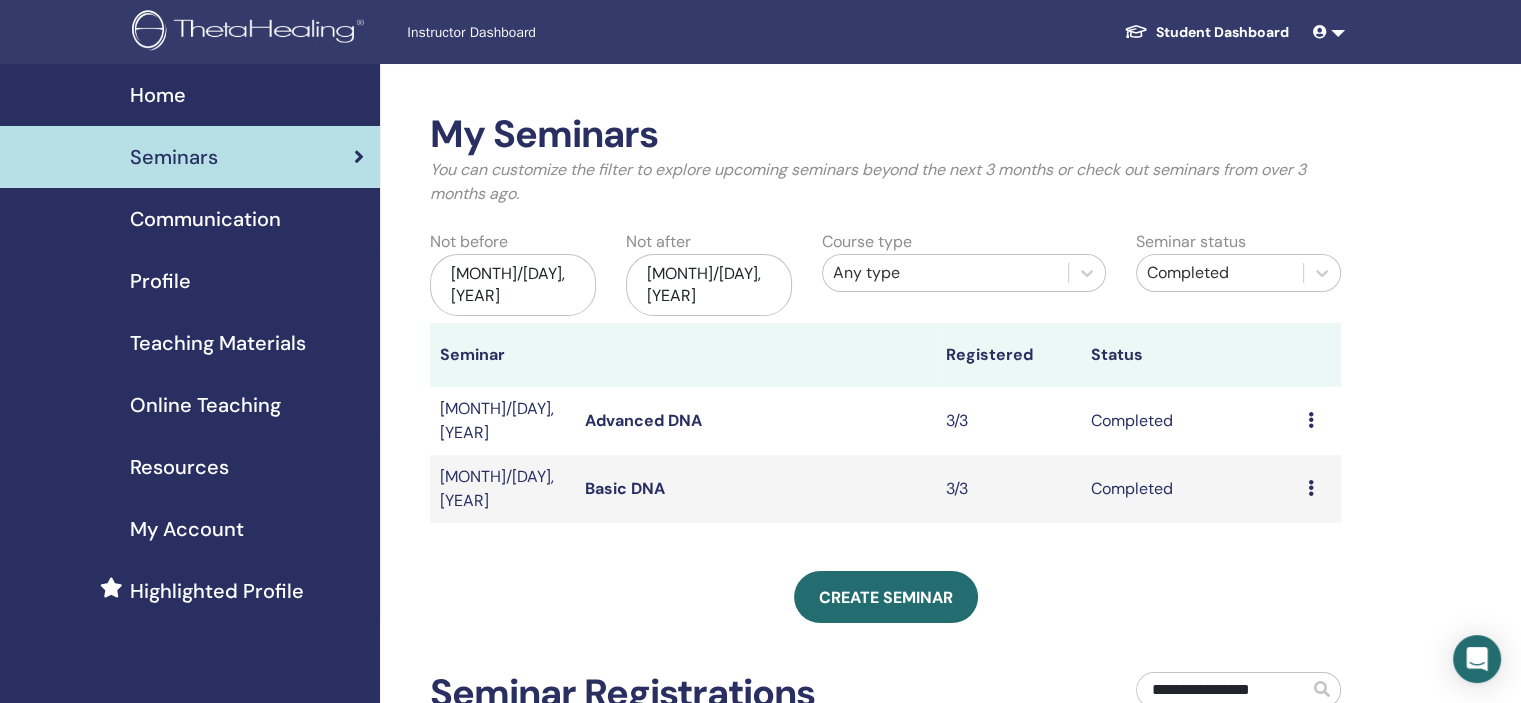 click at bounding box center (1322, 689) 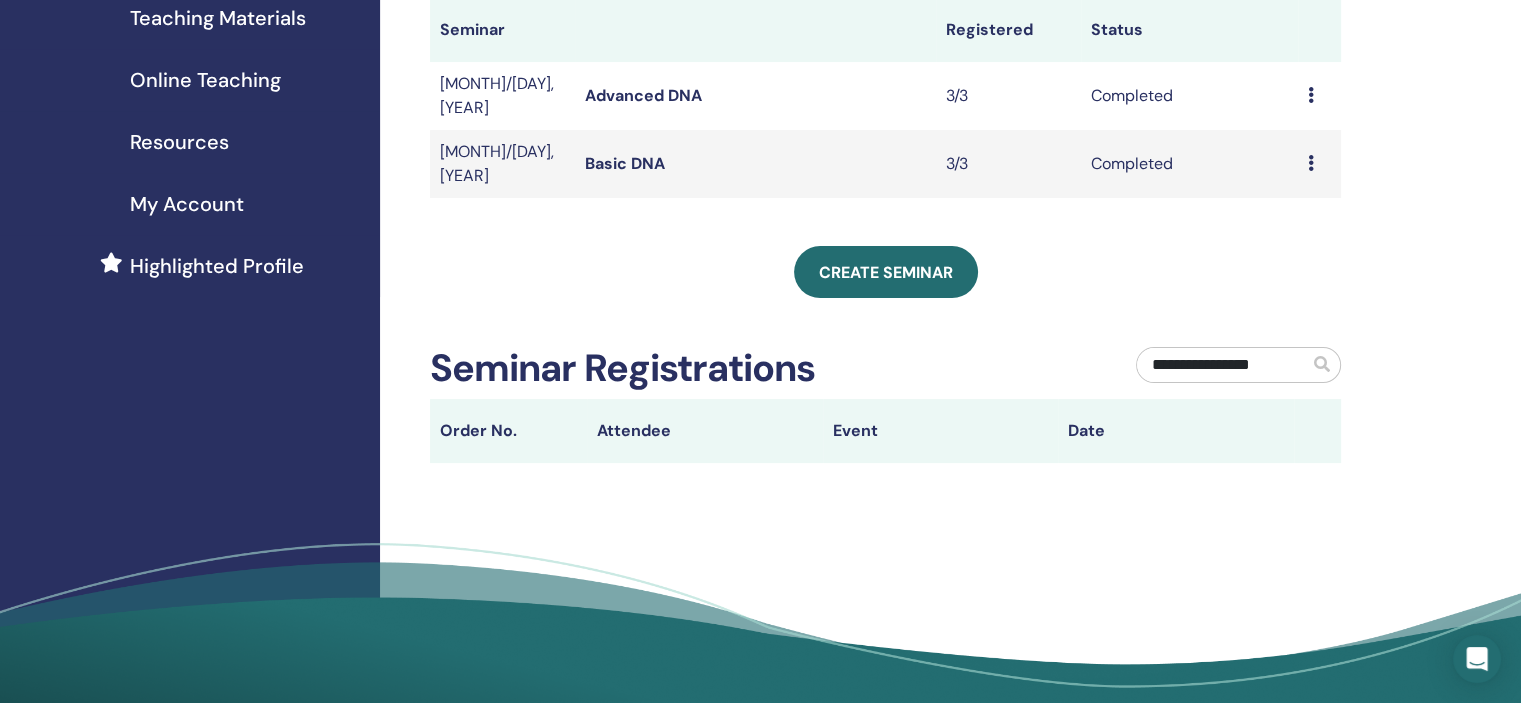 scroll, scrollTop: 338, scrollLeft: 0, axis: vertical 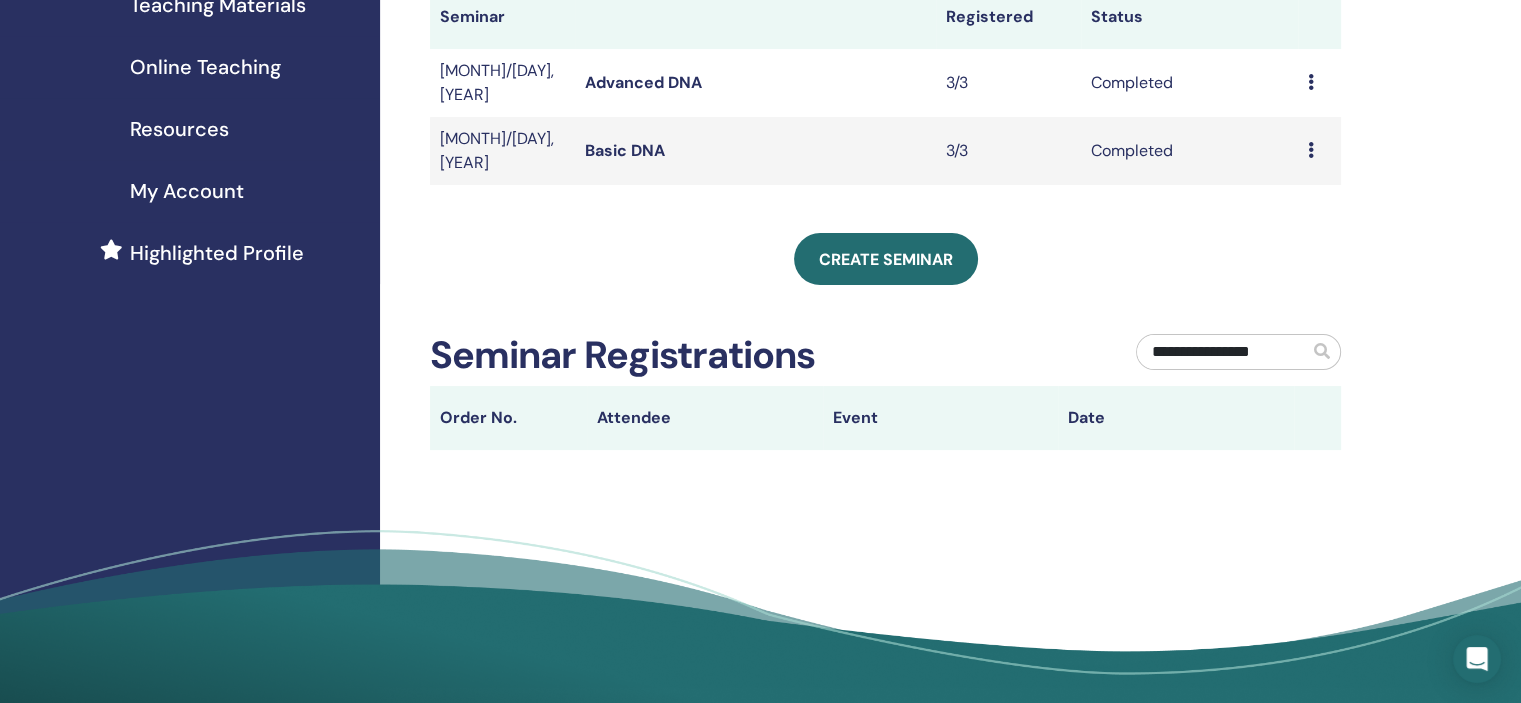click at bounding box center (1324, 352) 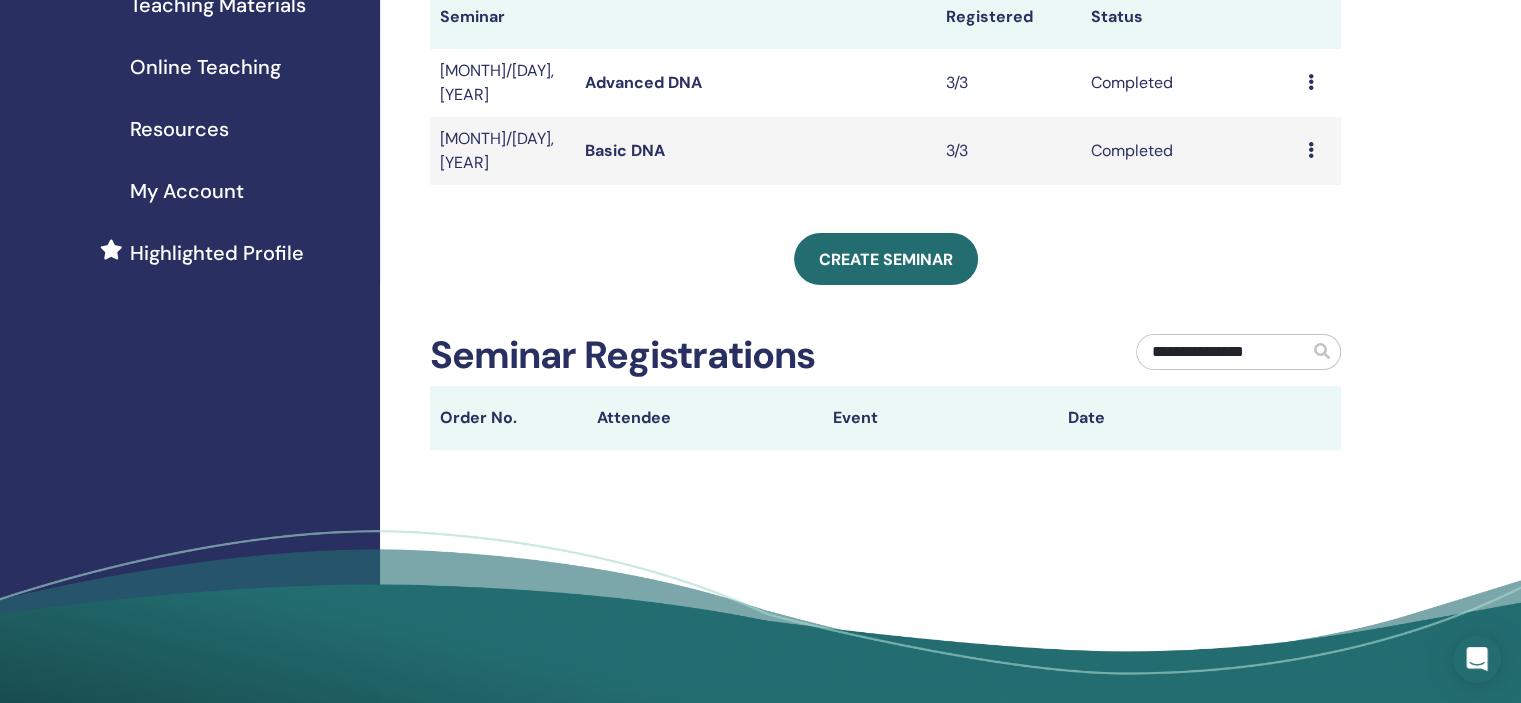 type on "**********" 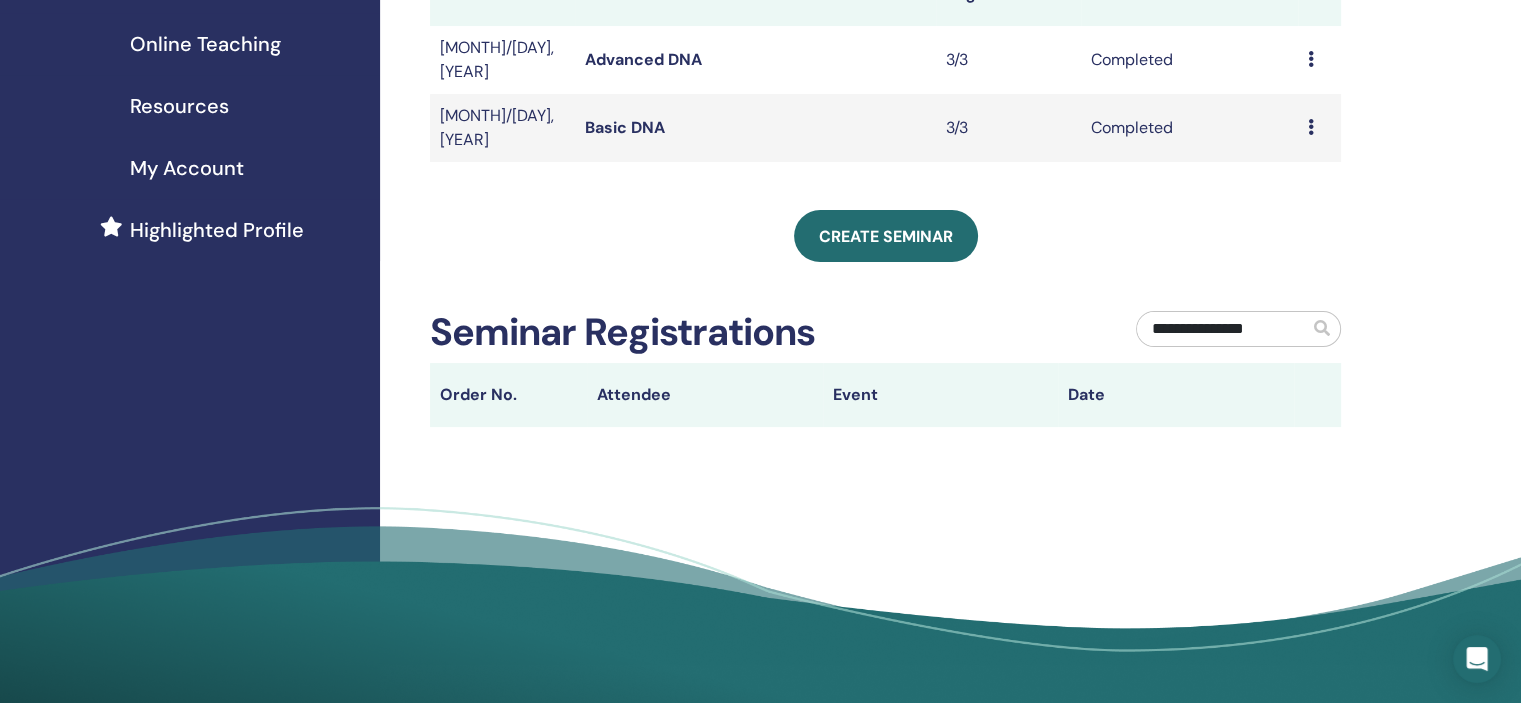 scroll, scrollTop: 387, scrollLeft: 0, axis: vertical 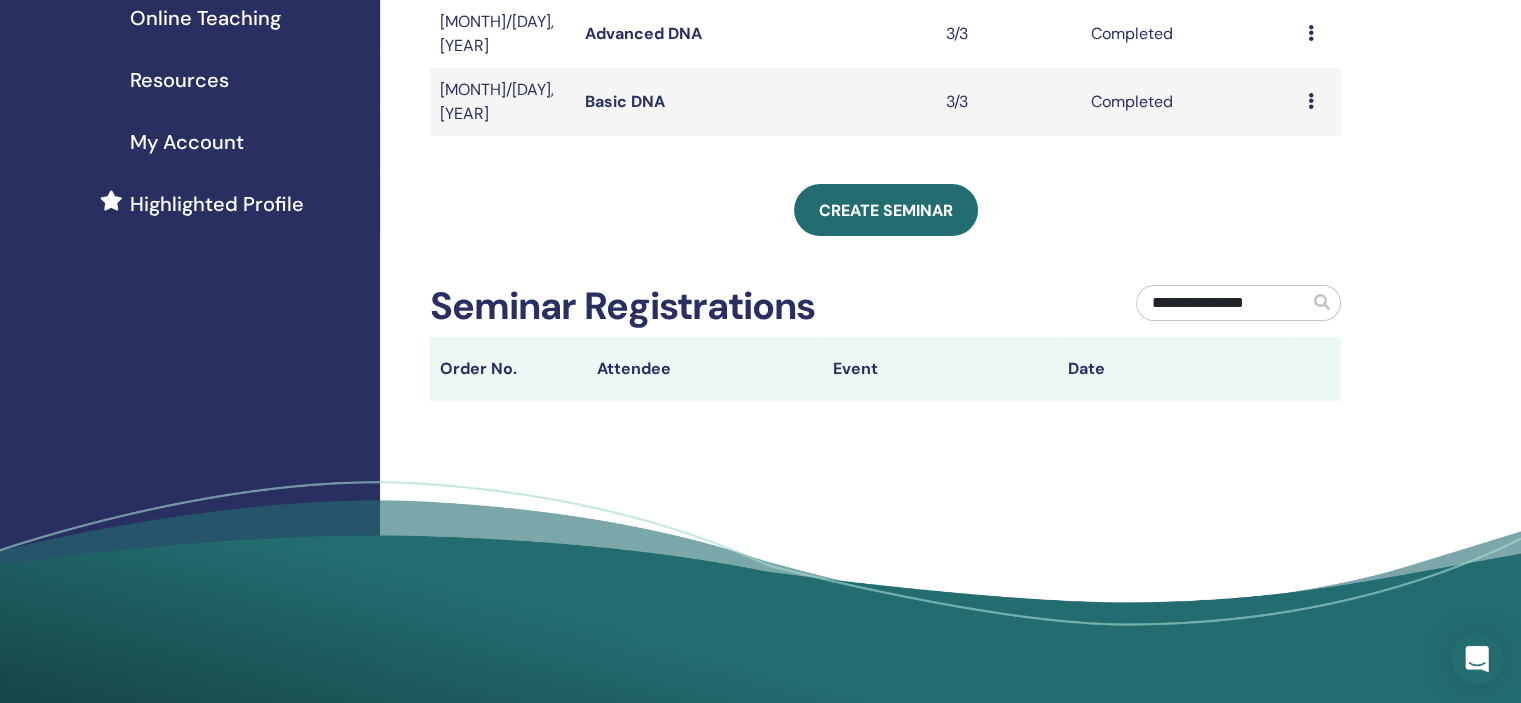 click 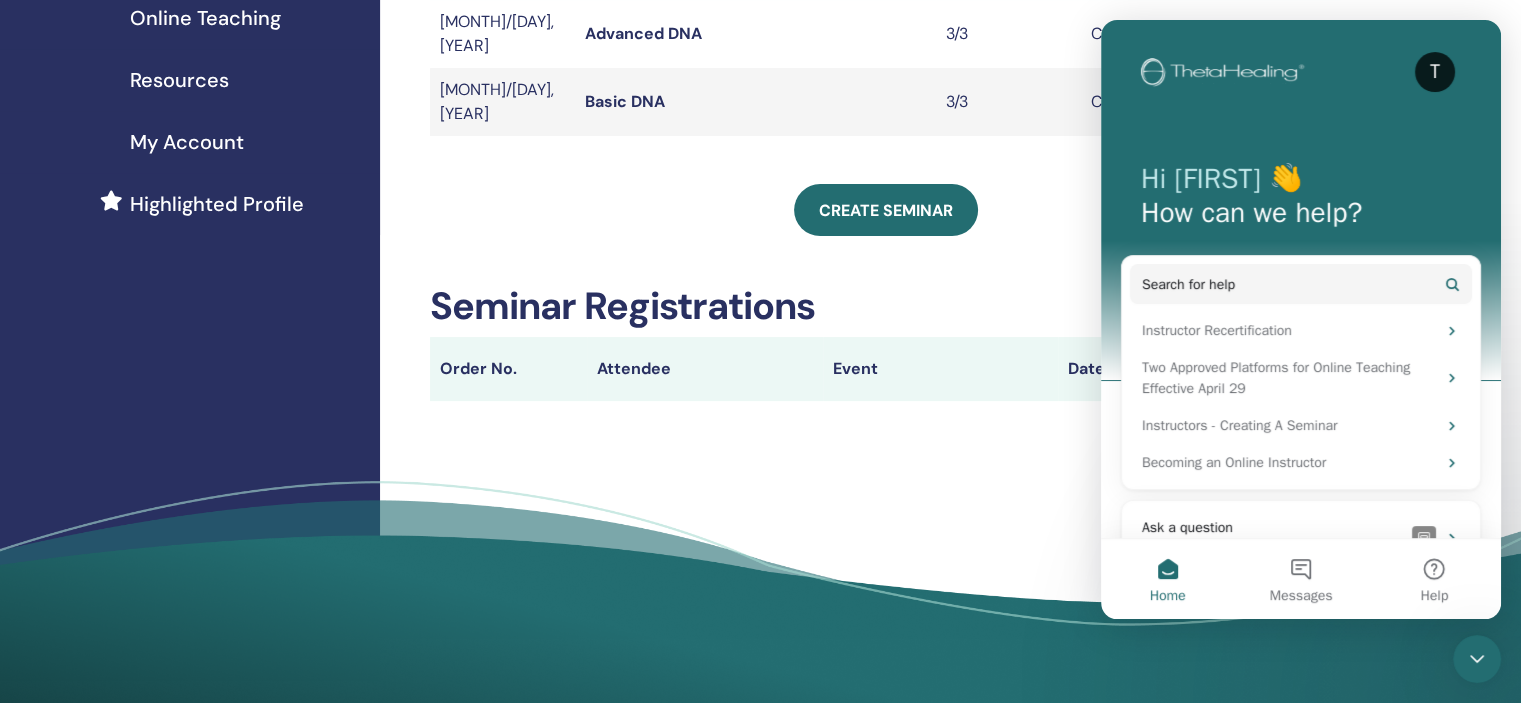 scroll, scrollTop: 0, scrollLeft: 0, axis: both 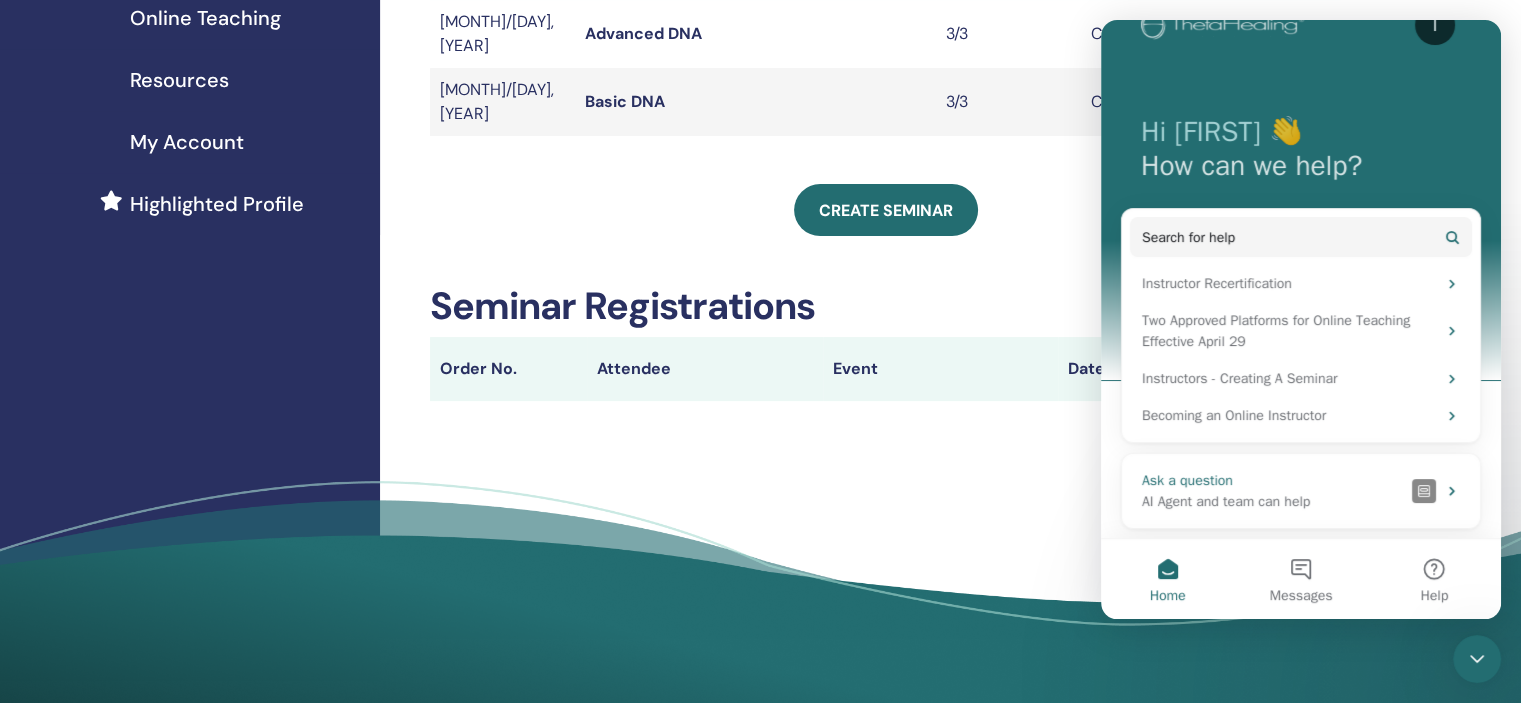 click at bounding box center [1436, 491] 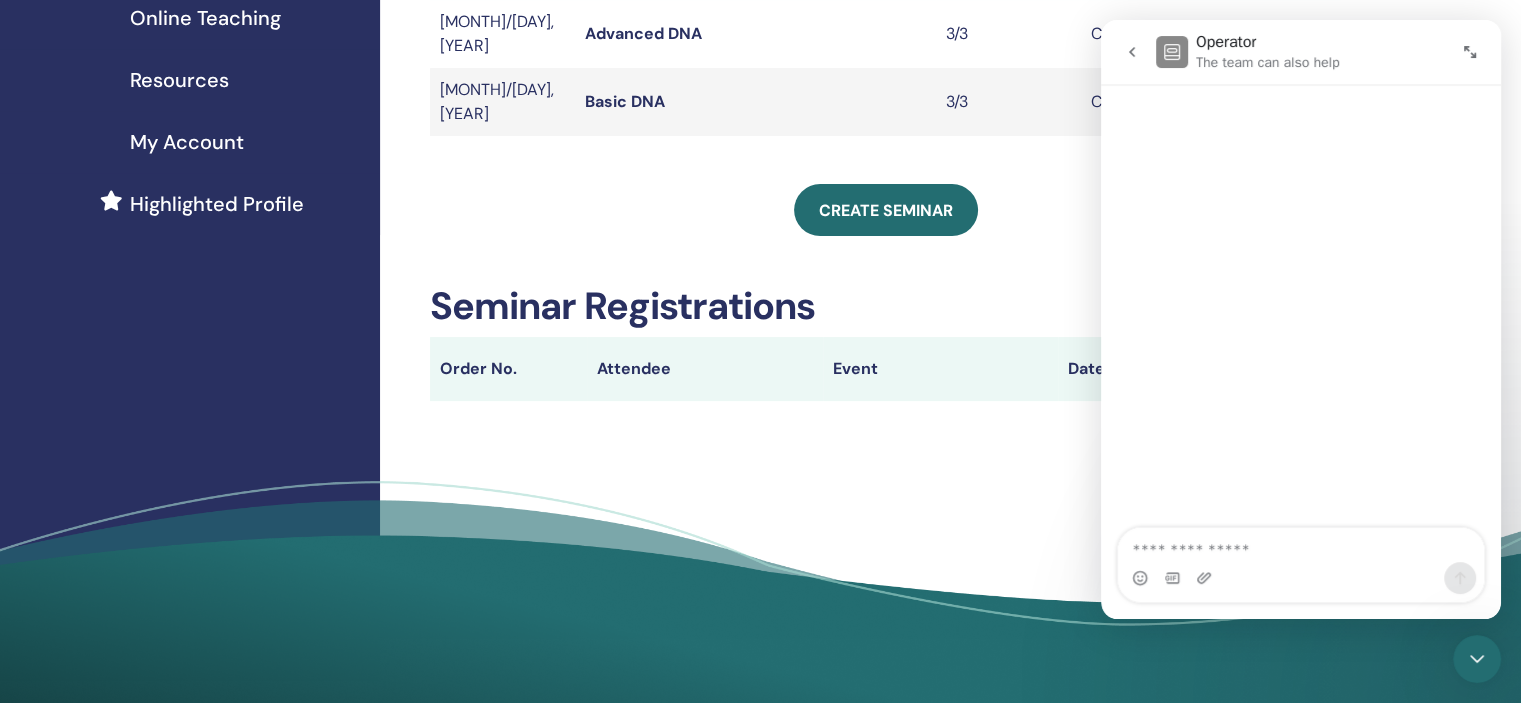scroll, scrollTop: 0, scrollLeft: 0, axis: both 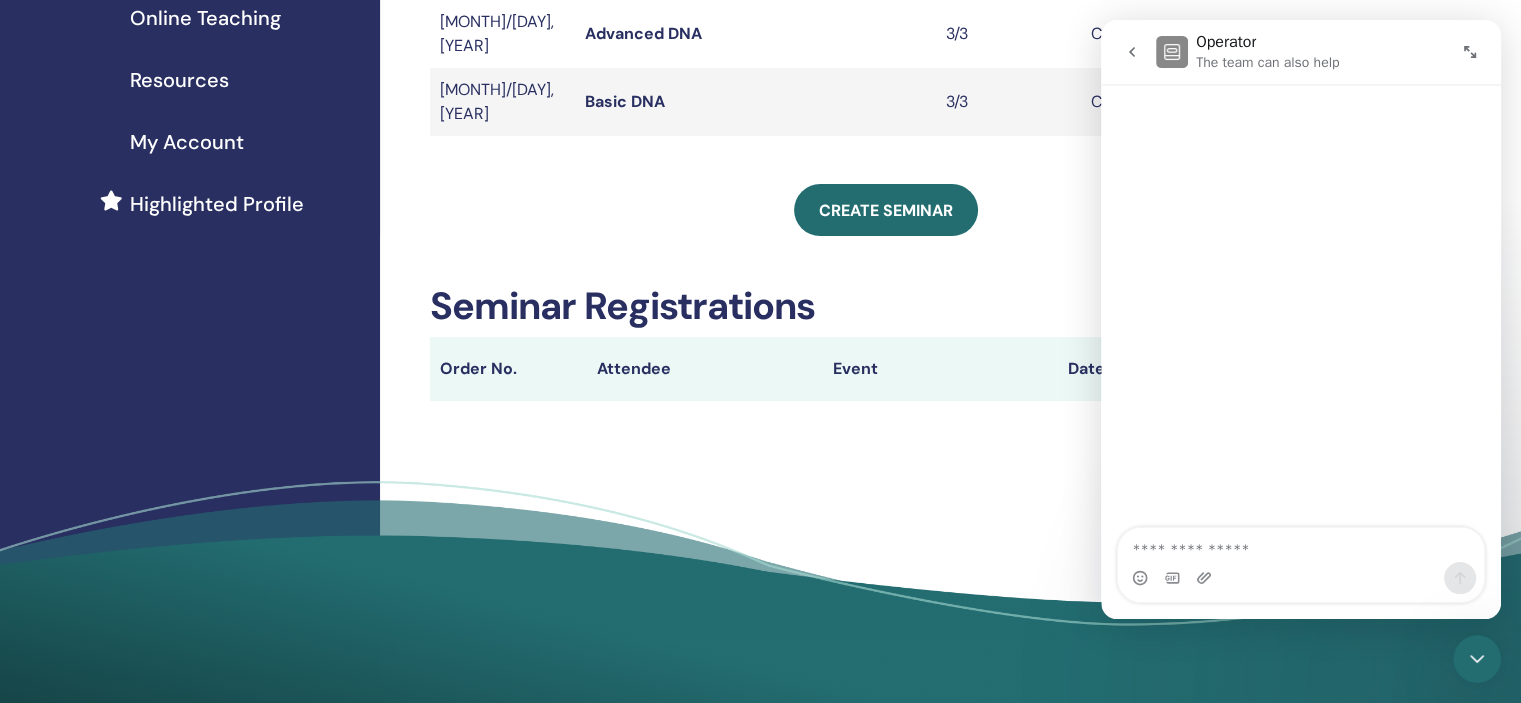 click at bounding box center (1301, 545) 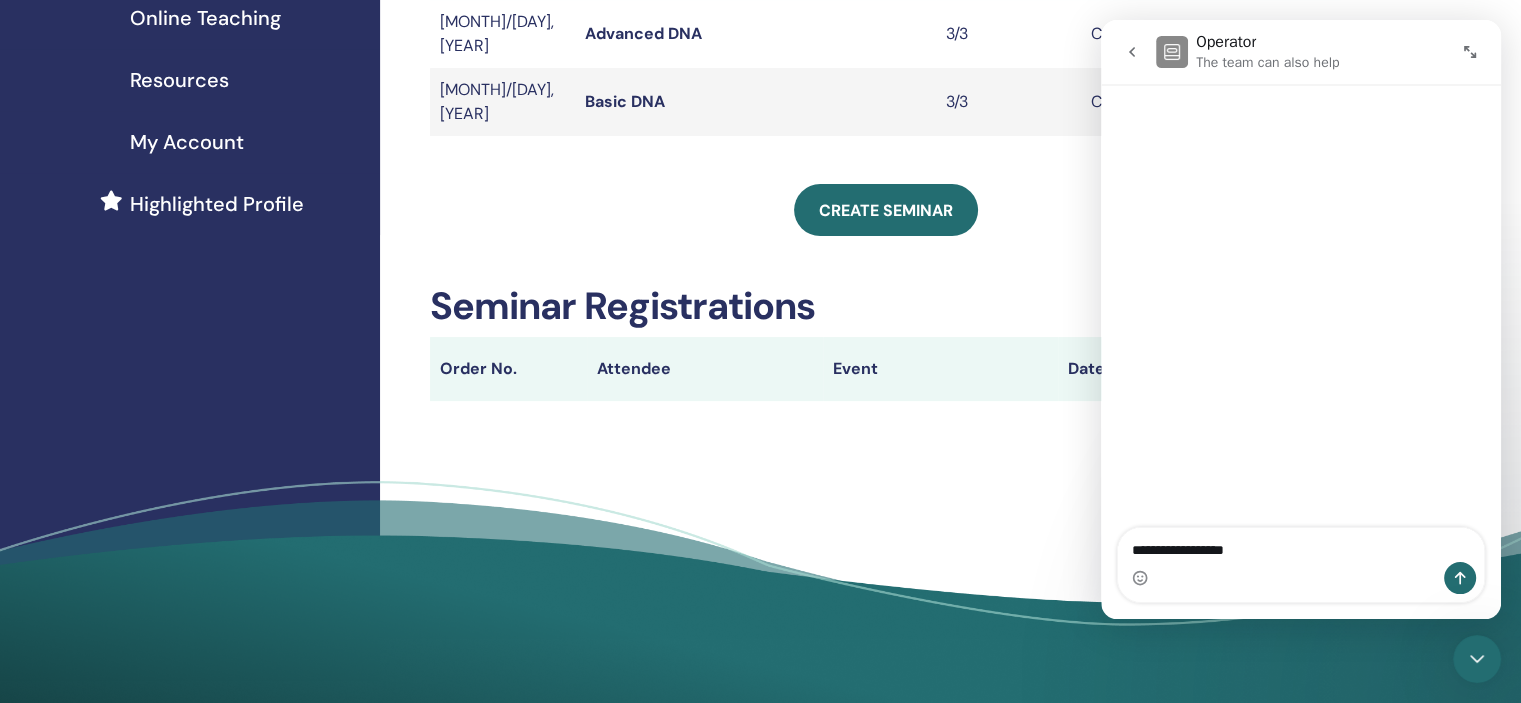 type on "**********" 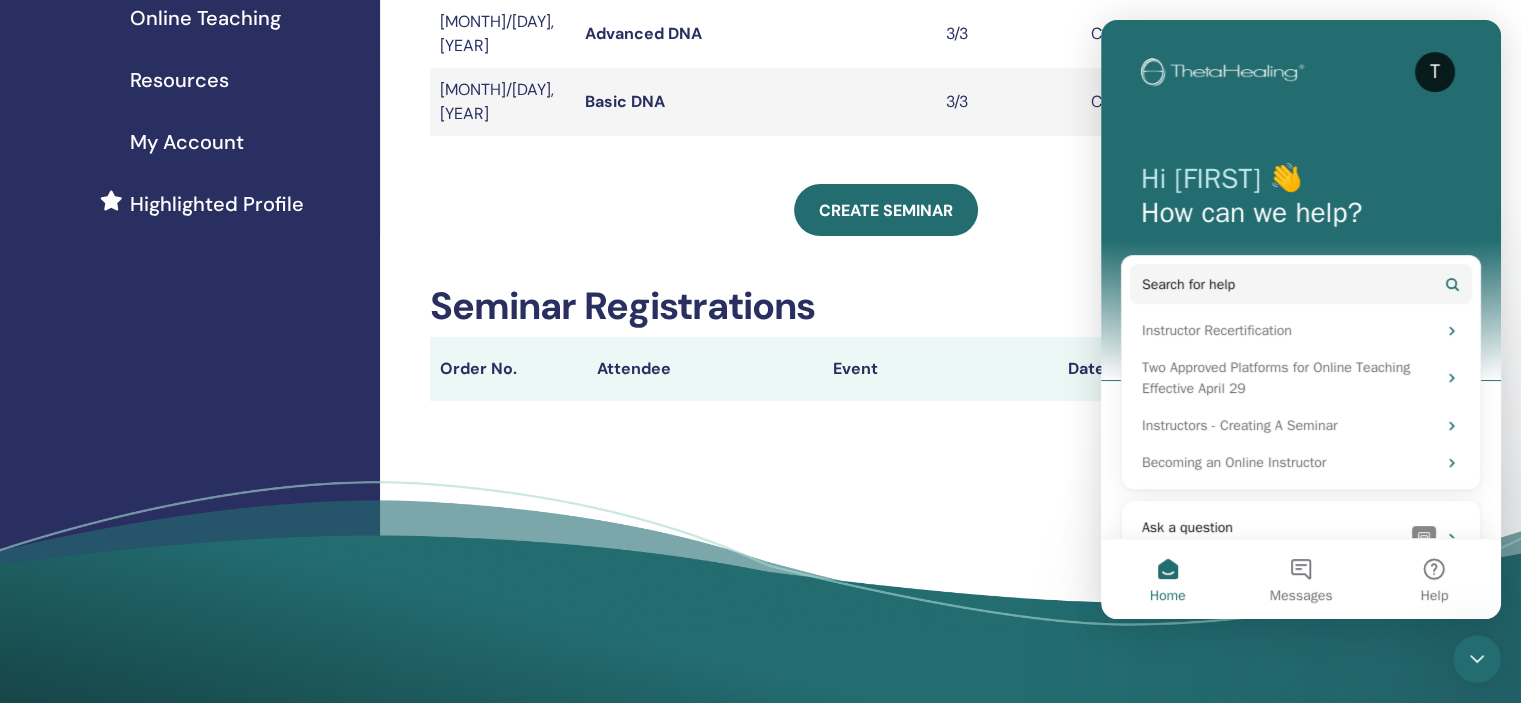 click on "**********" at bounding box center [885, 63] 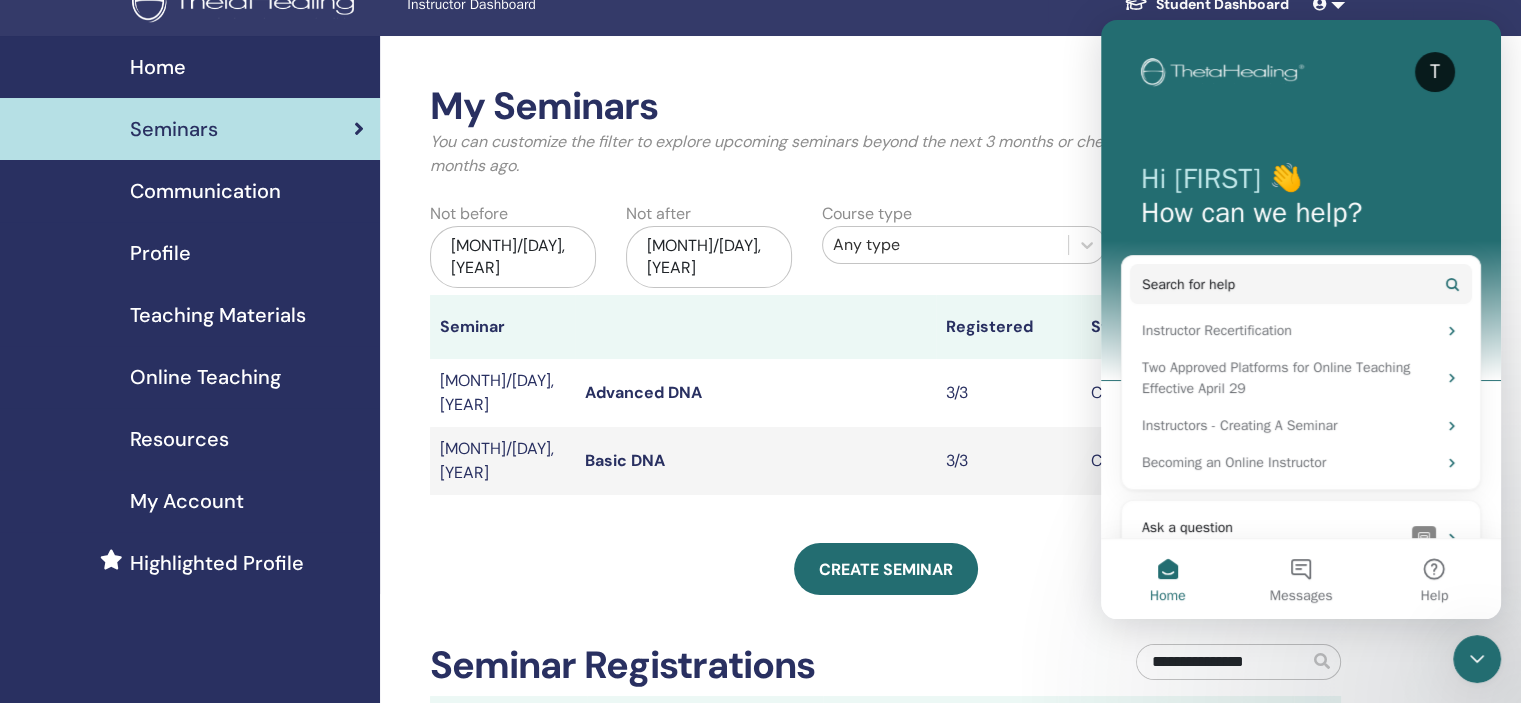 scroll, scrollTop: 0, scrollLeft: 0, axis: both 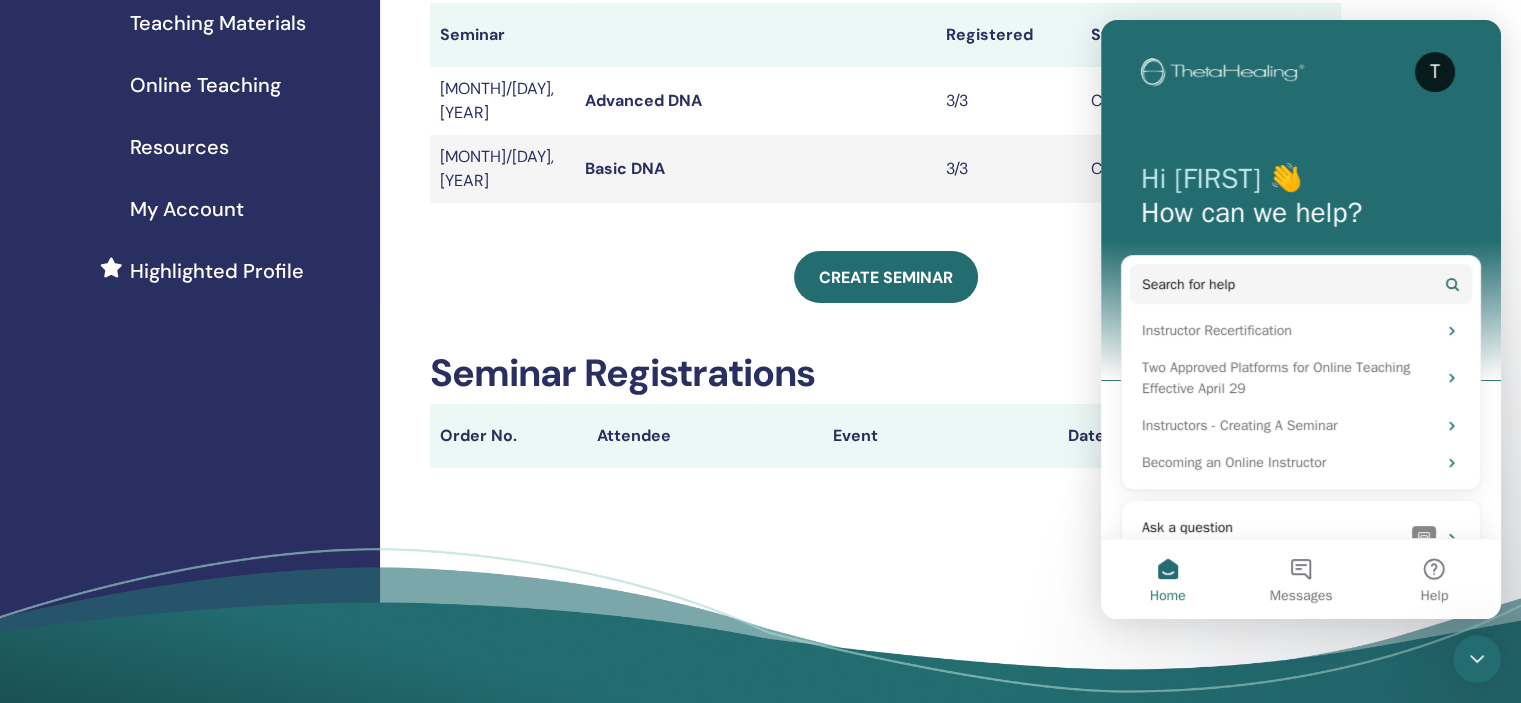 drag, startPoint x: 1535, startPoint y: 266, endPoint x: 395, endPoint y: 215, distance: 1141.1403 